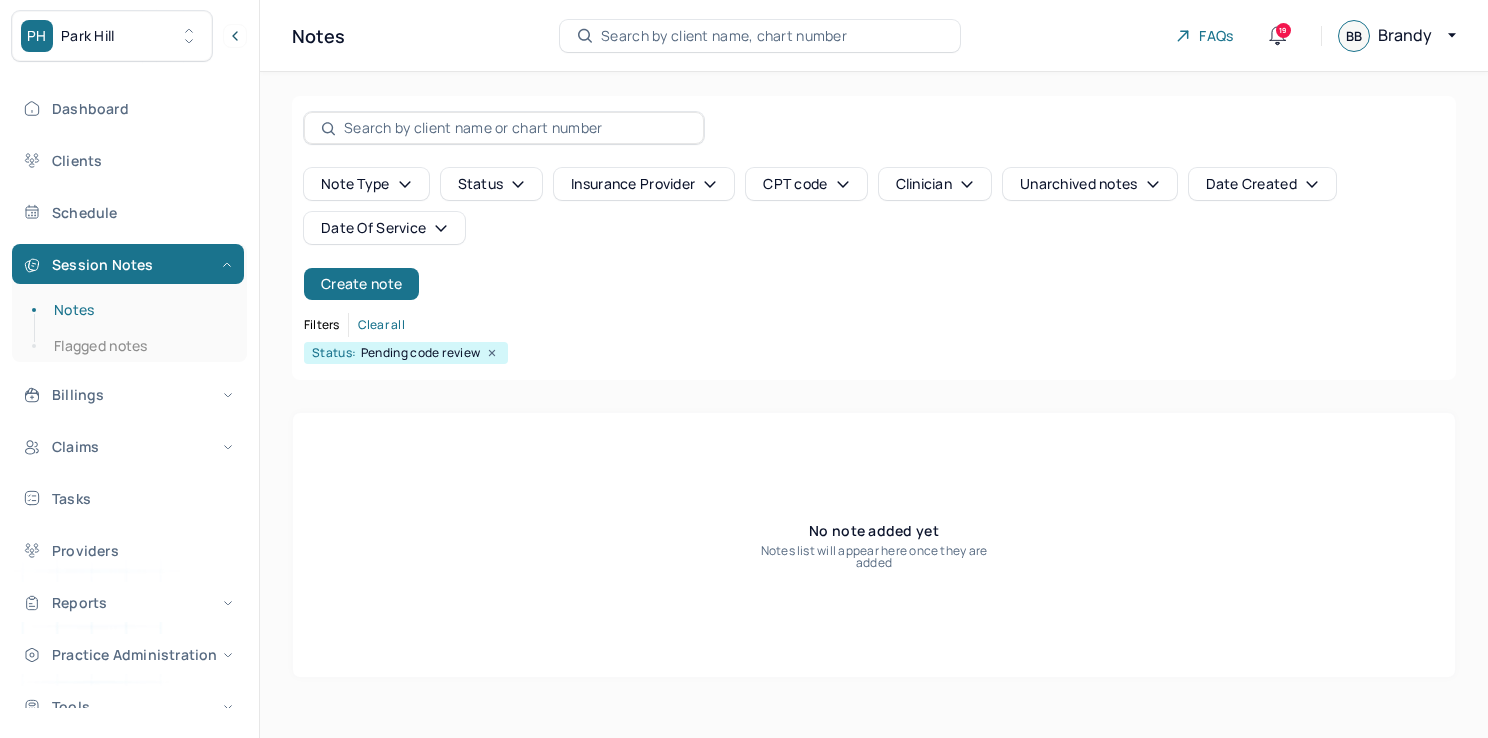 scroll, scrollTop: 0, scrollLeft: 0, axis: both 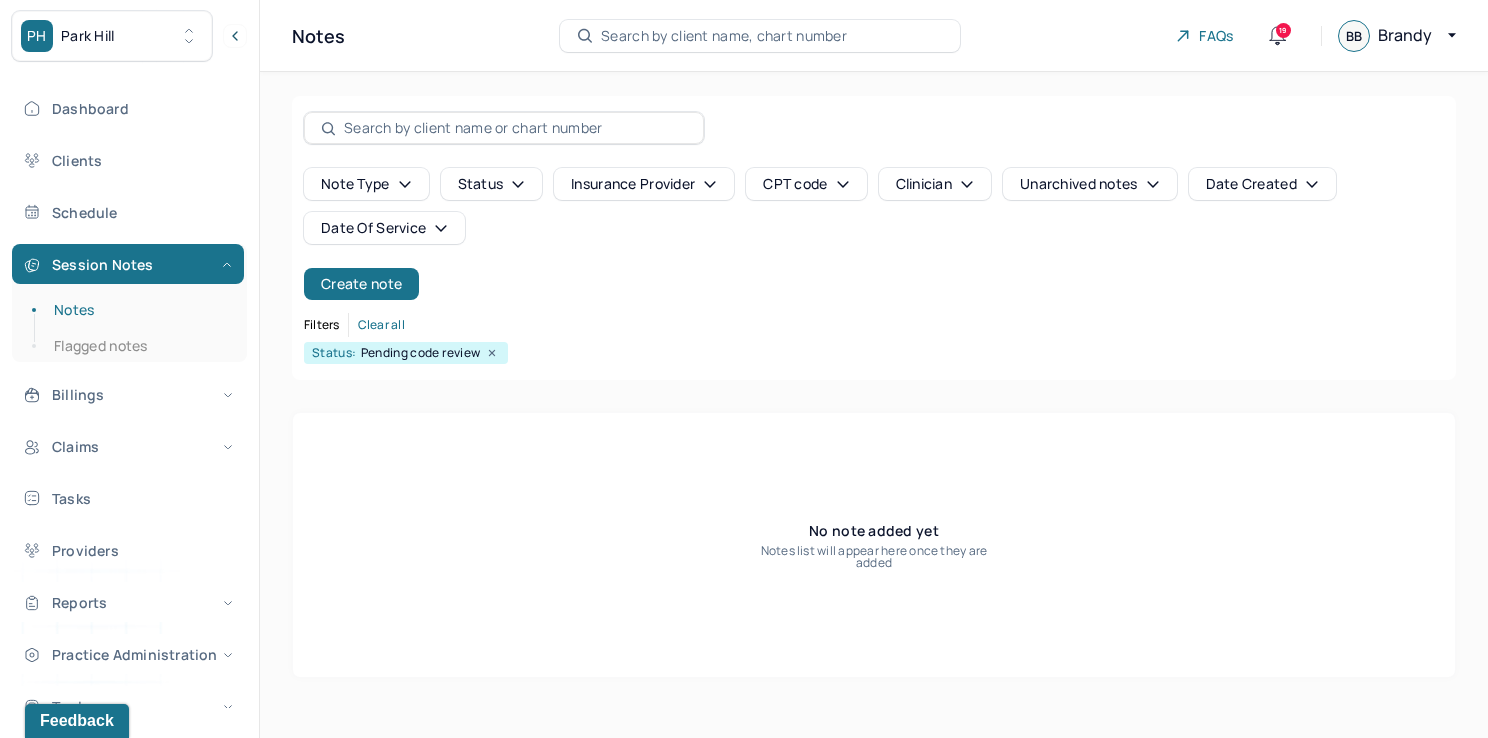 type 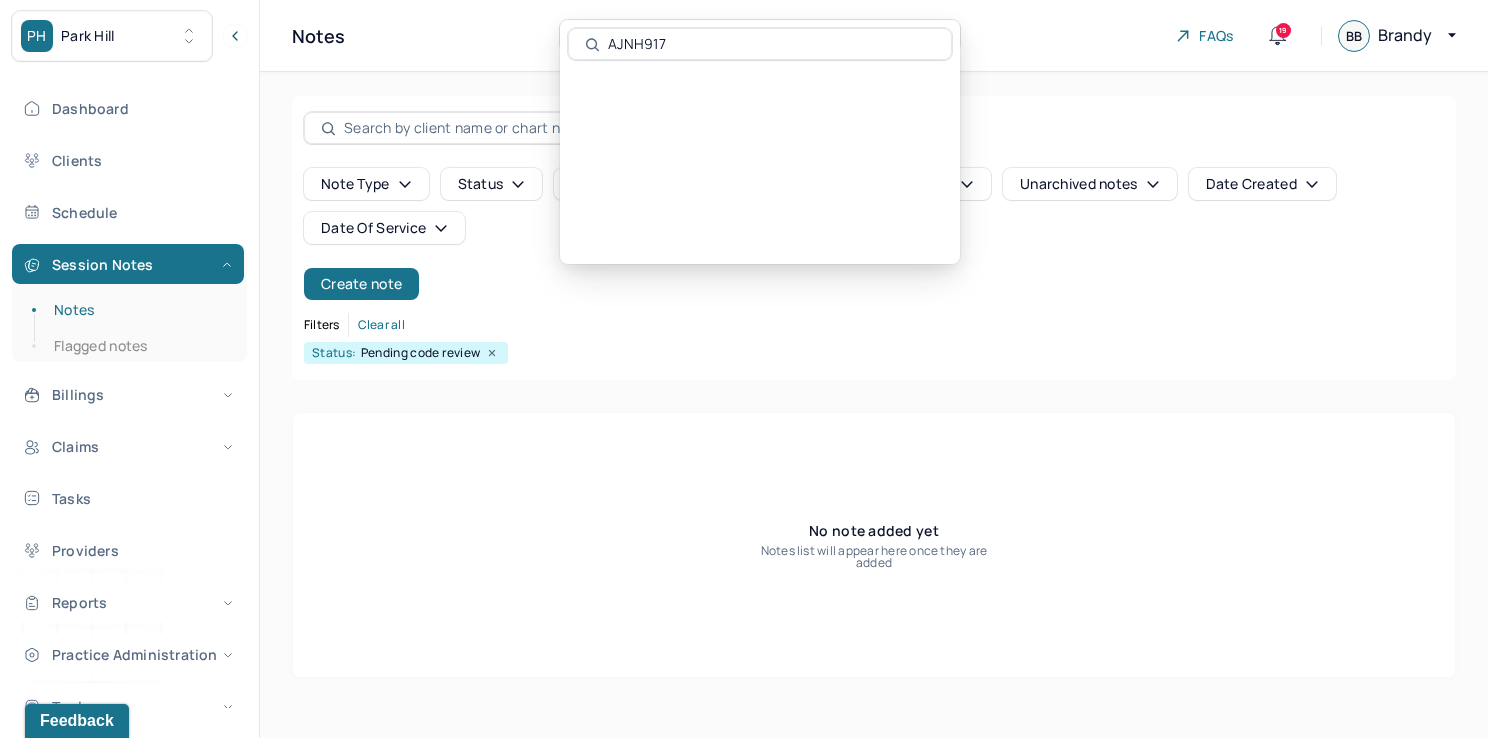 type on "AJNH917" 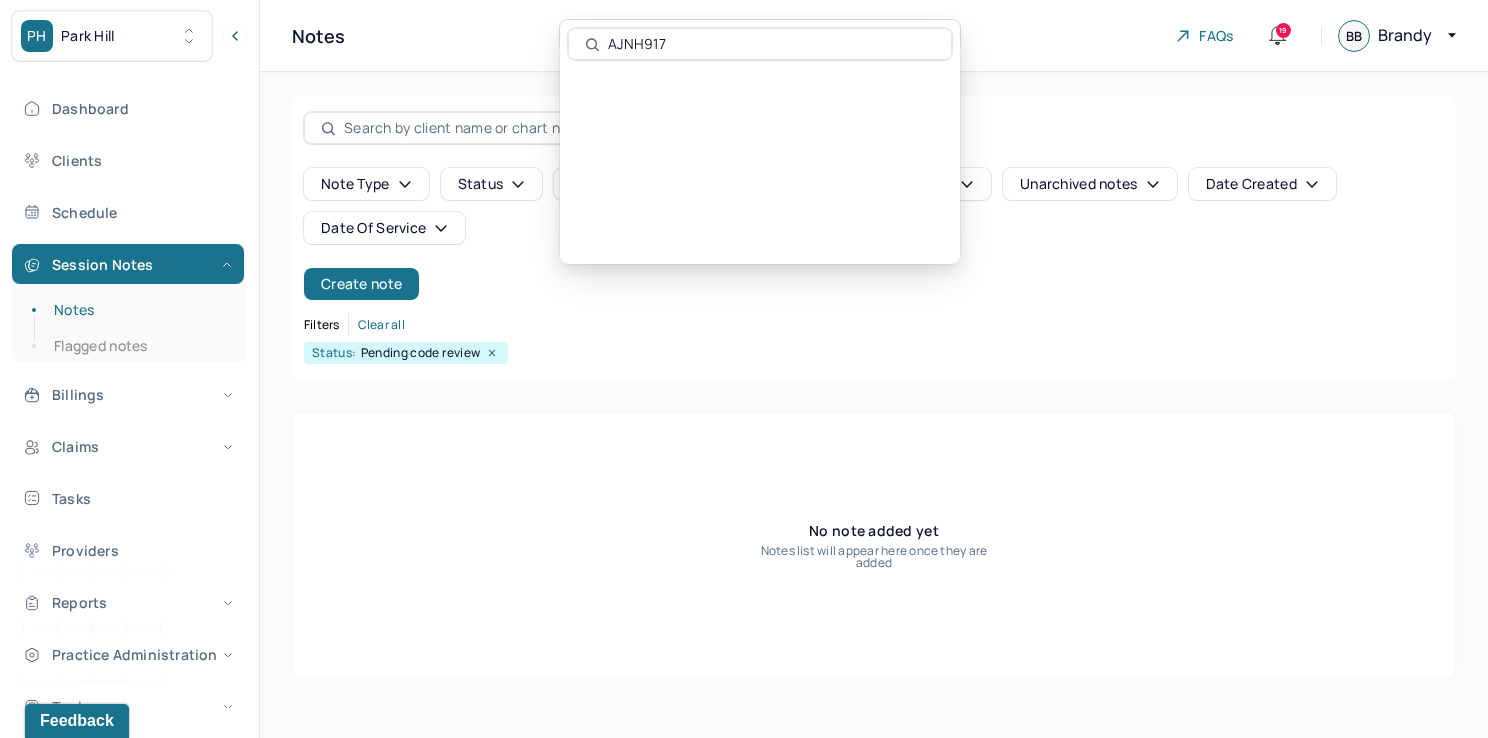 click at bounding box center (760, 90) 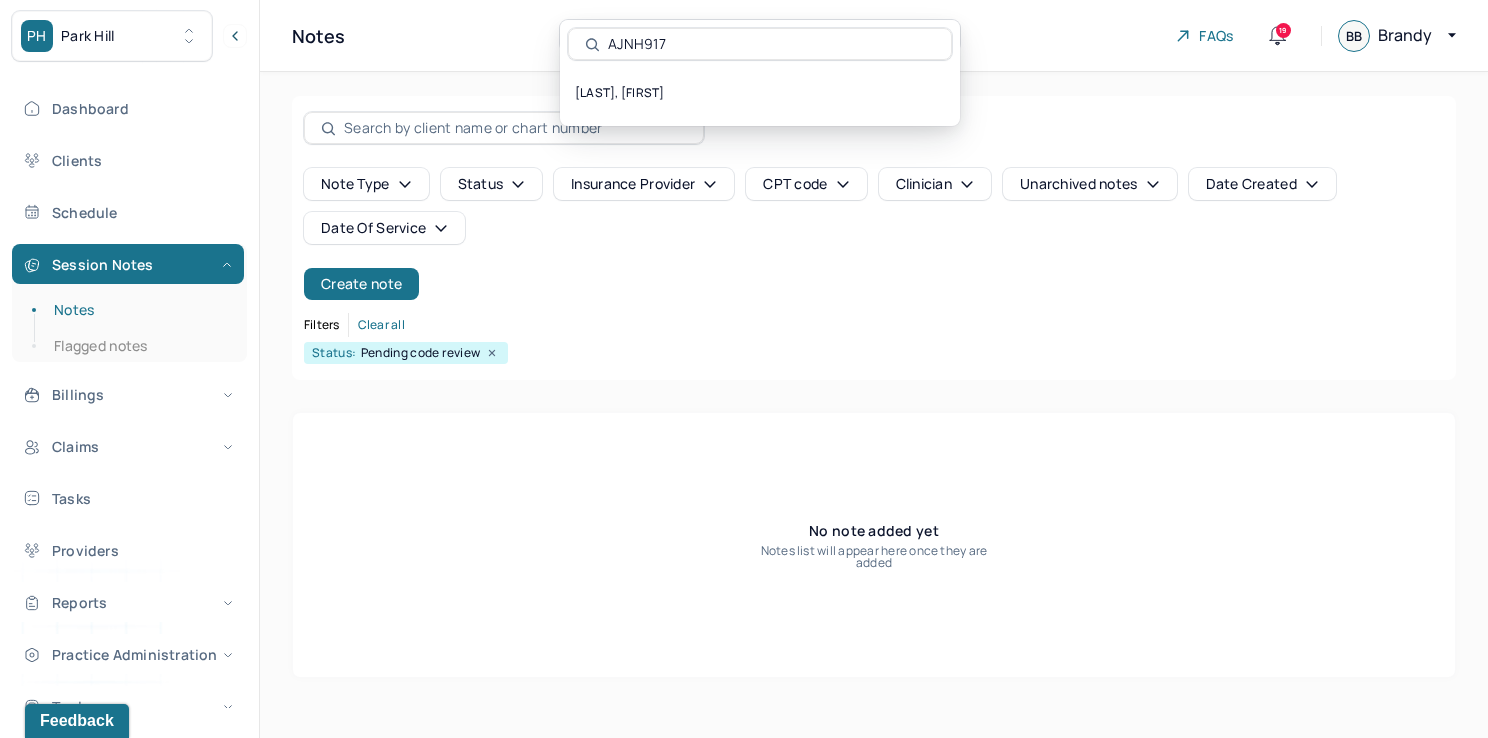 click on "[LAST], [FIRST]" at bounding box center [760, 93] 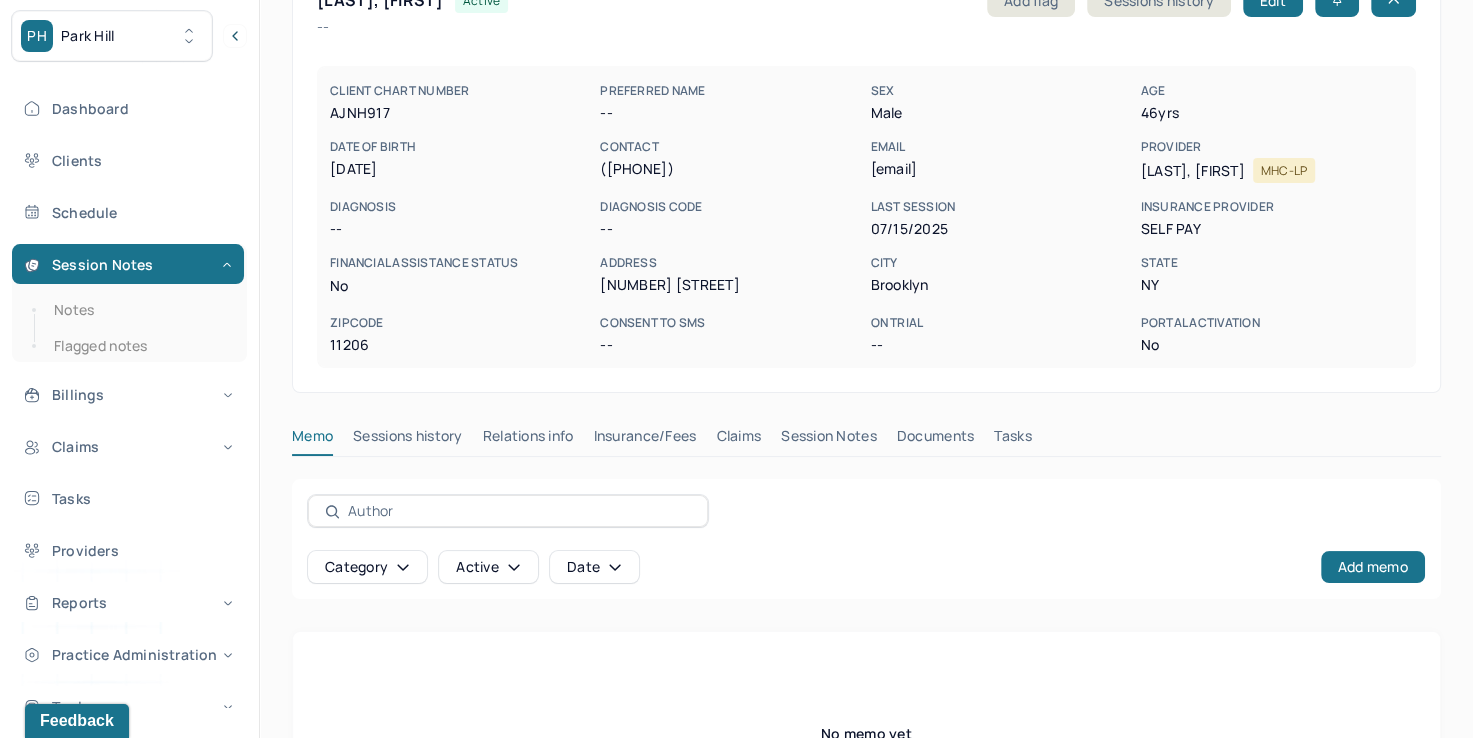 scroll, scrollTop: 300, scrollLeft: 0, axis: vertical 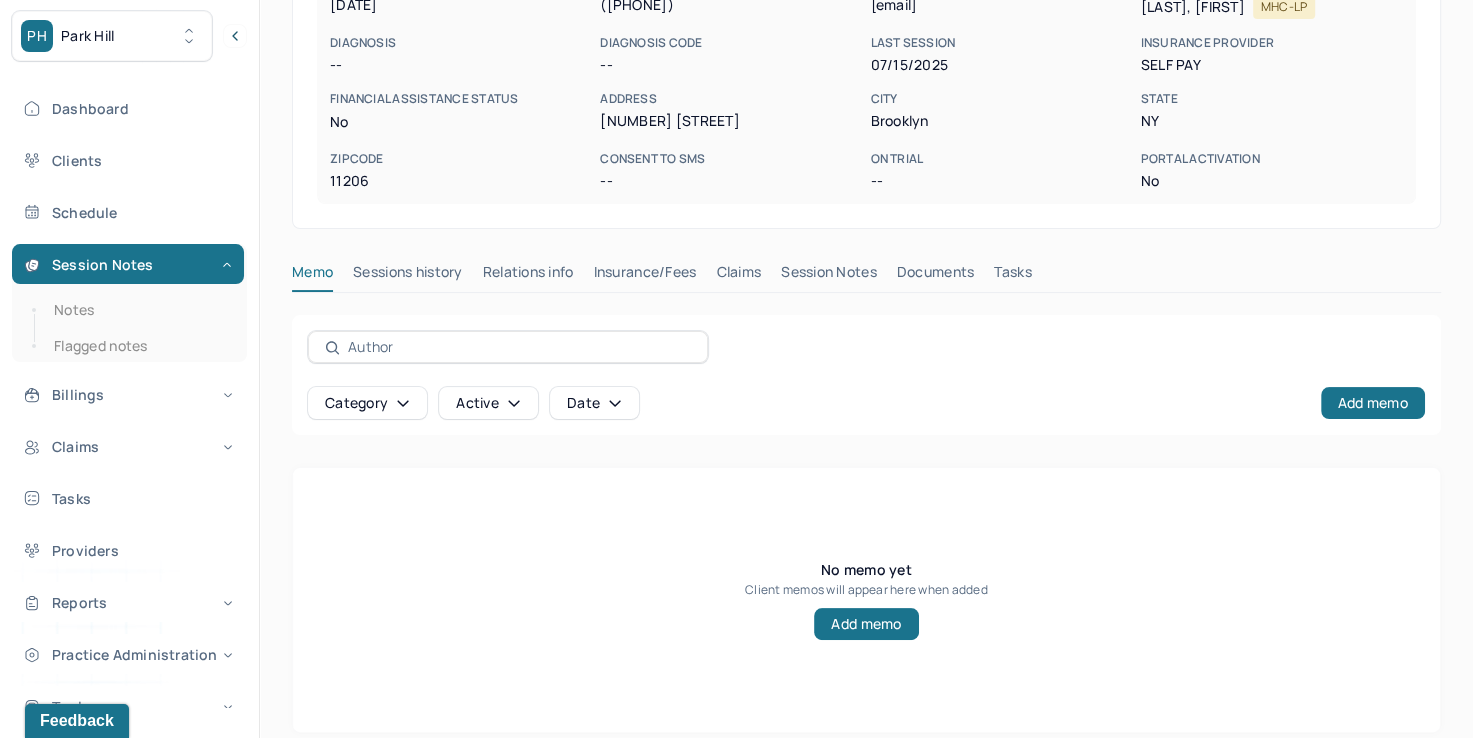 click on "Insurance/Fees" at bounding box center [645, 276] 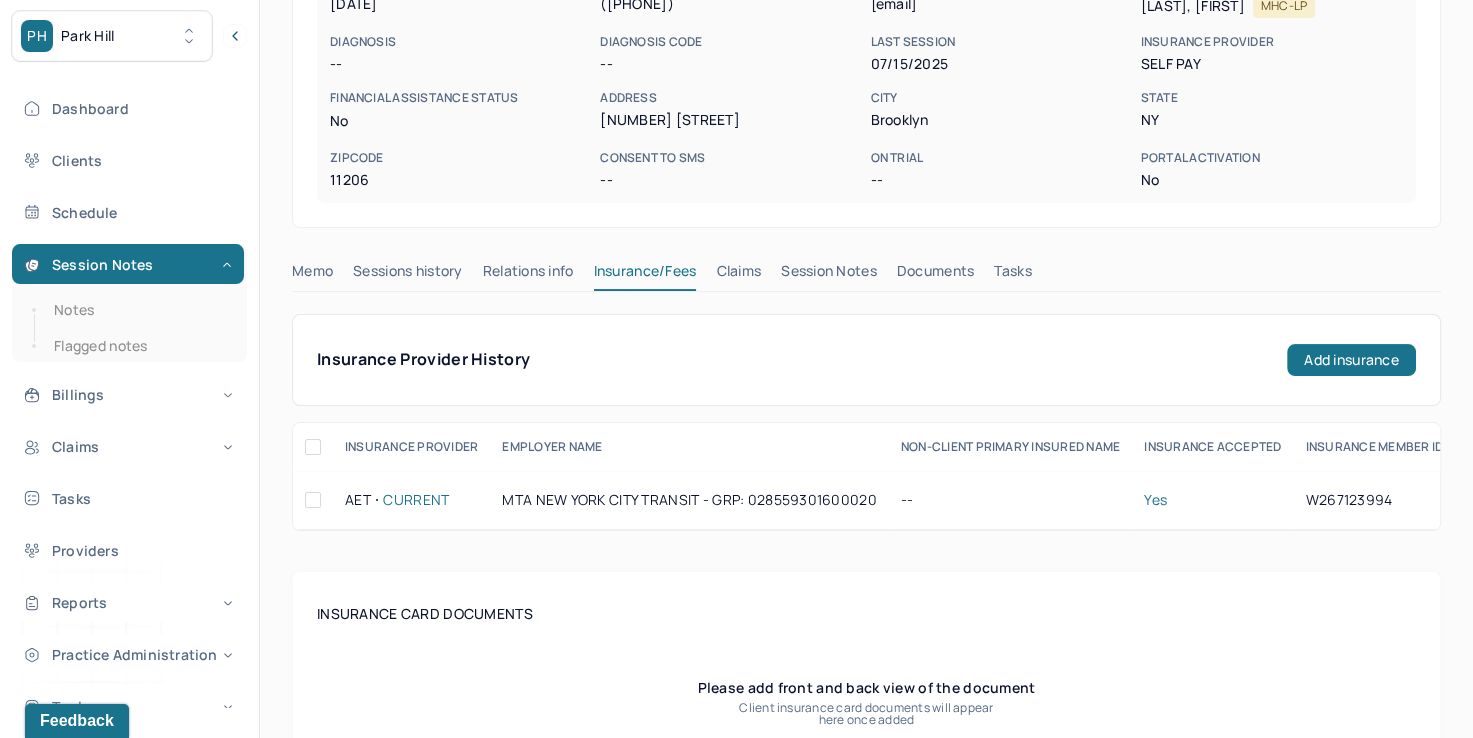 scroll, scrollTop: 300, scrollLeft: 0, axis: vertical 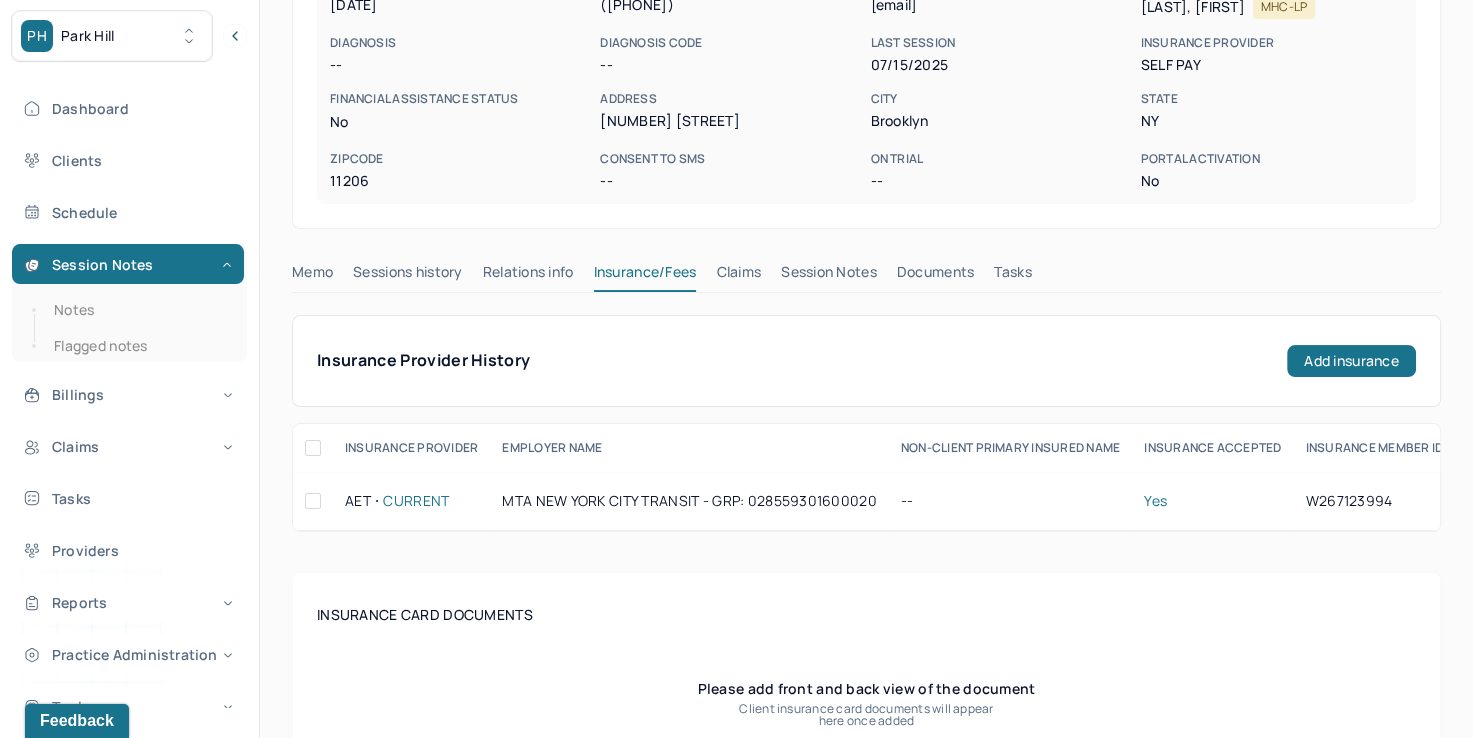 click on "Claims" at bounding box center (738, 276) 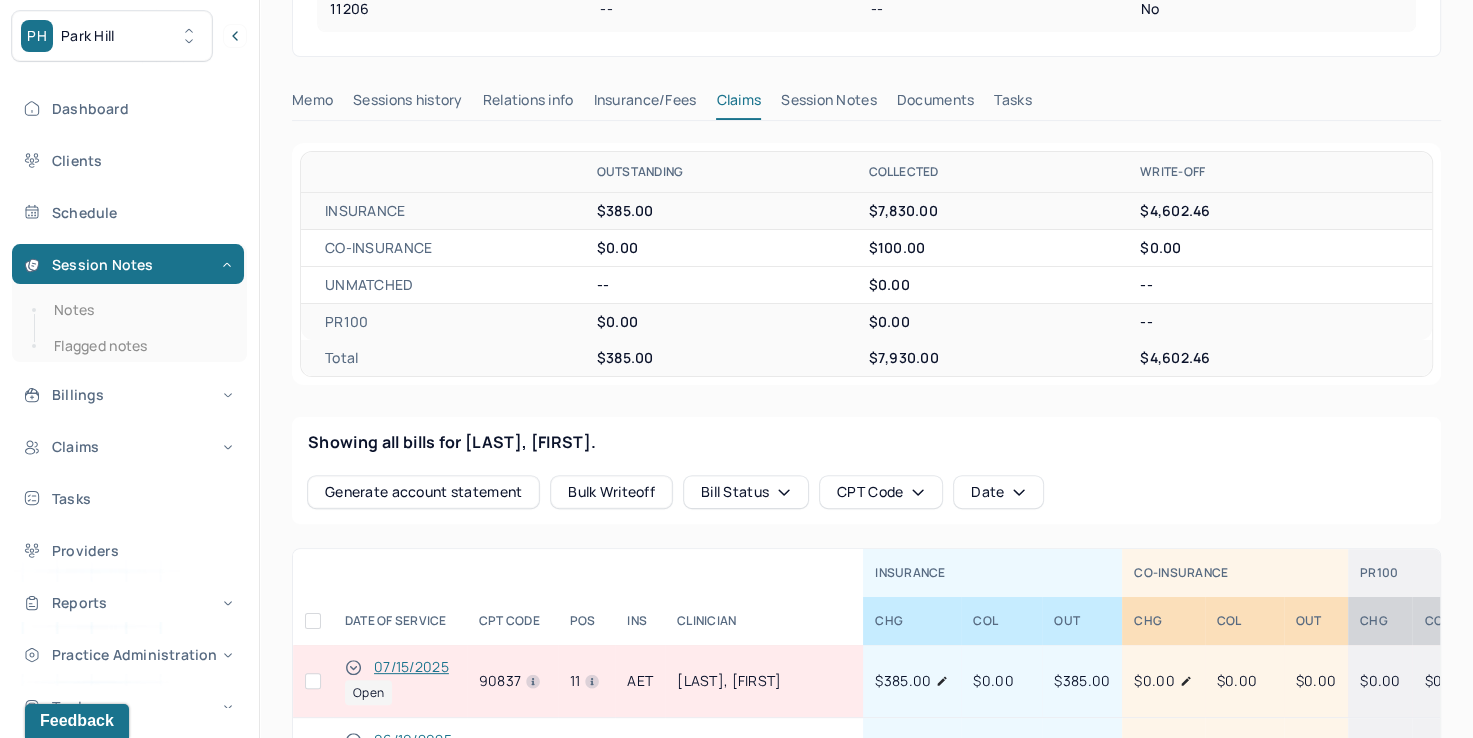 scroll, scrollTop: 800, scrollLeft: 0, axis: vertical 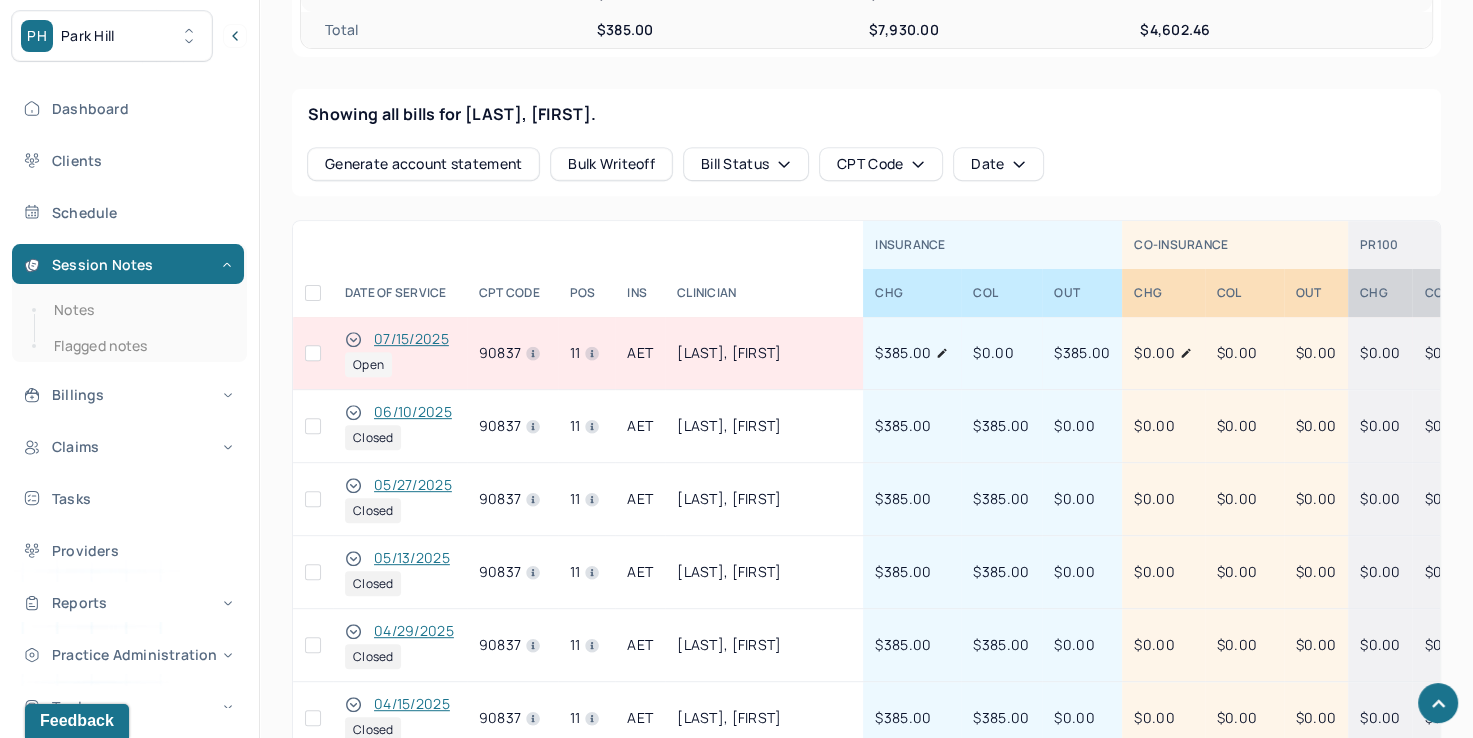 click on "07/15/2025" at bounding box center [411, 339] 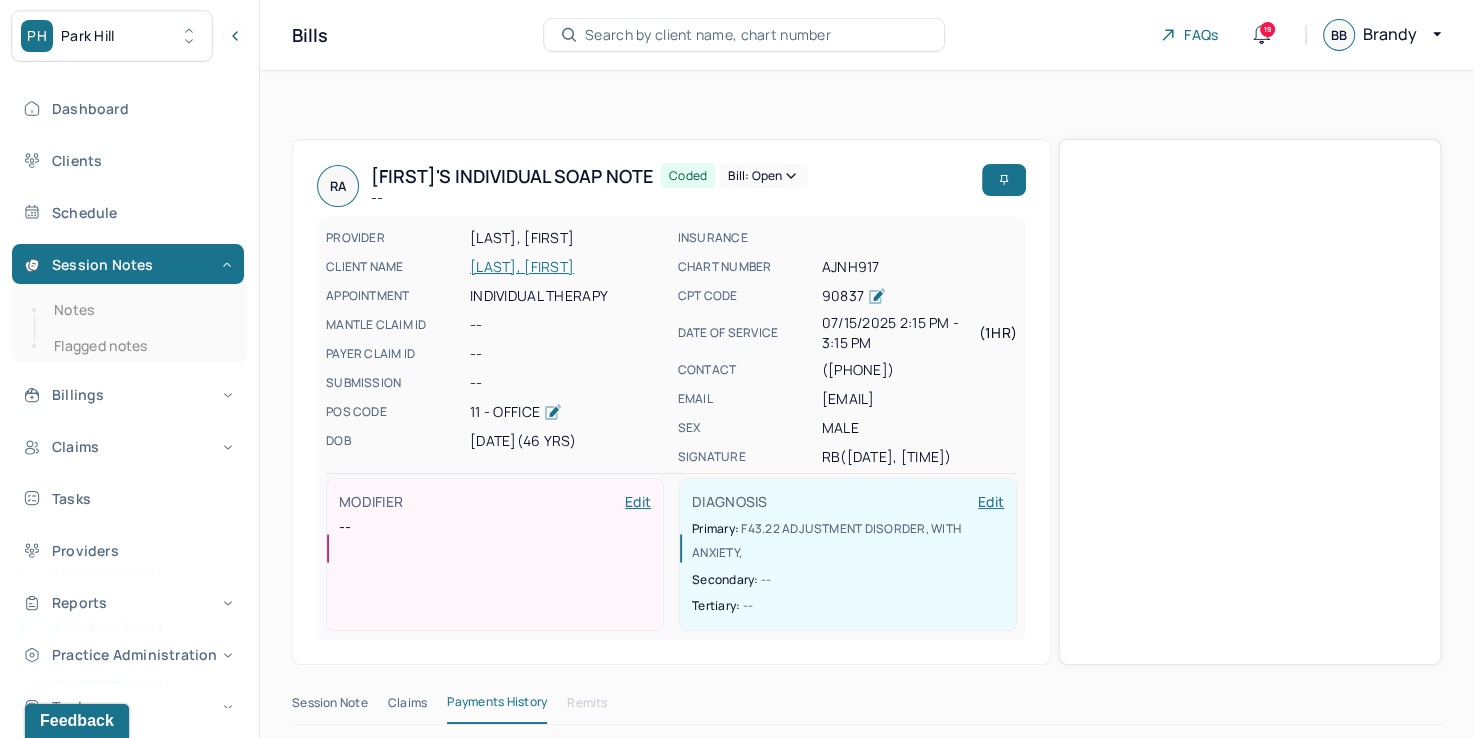 scroll, scrollTop: 0, scrollLeft: 0, axis: both 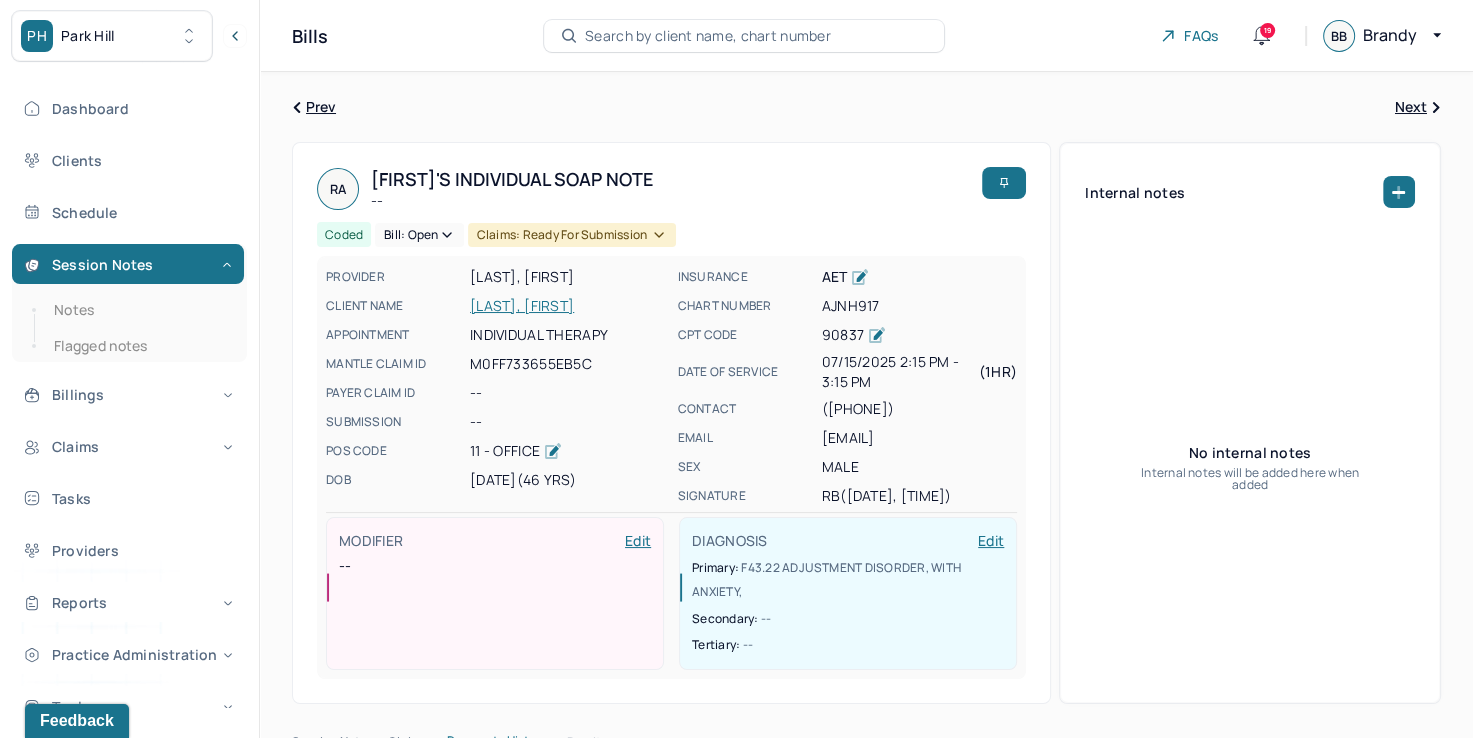 click 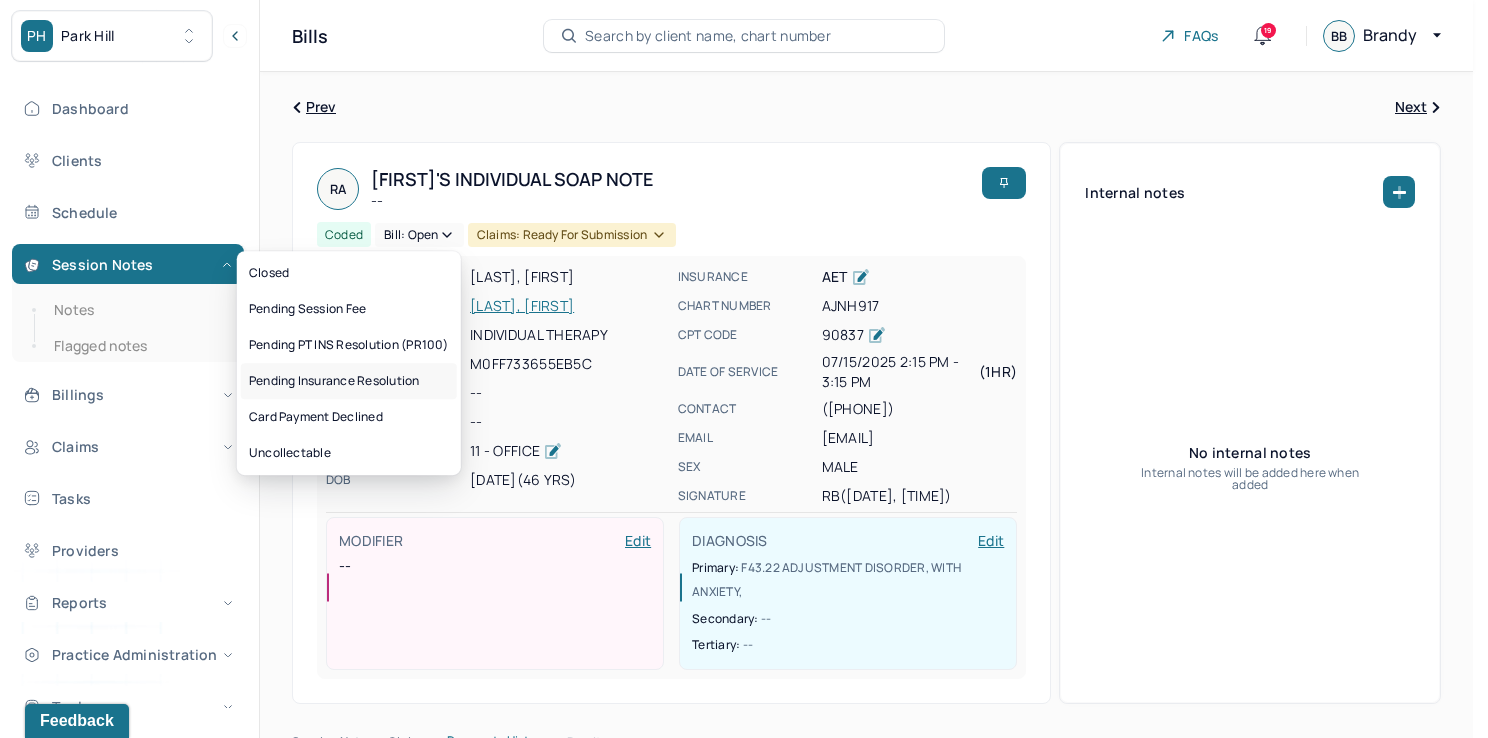 click on "Pending Insurance Resolution" at bounding box center [349, 381] 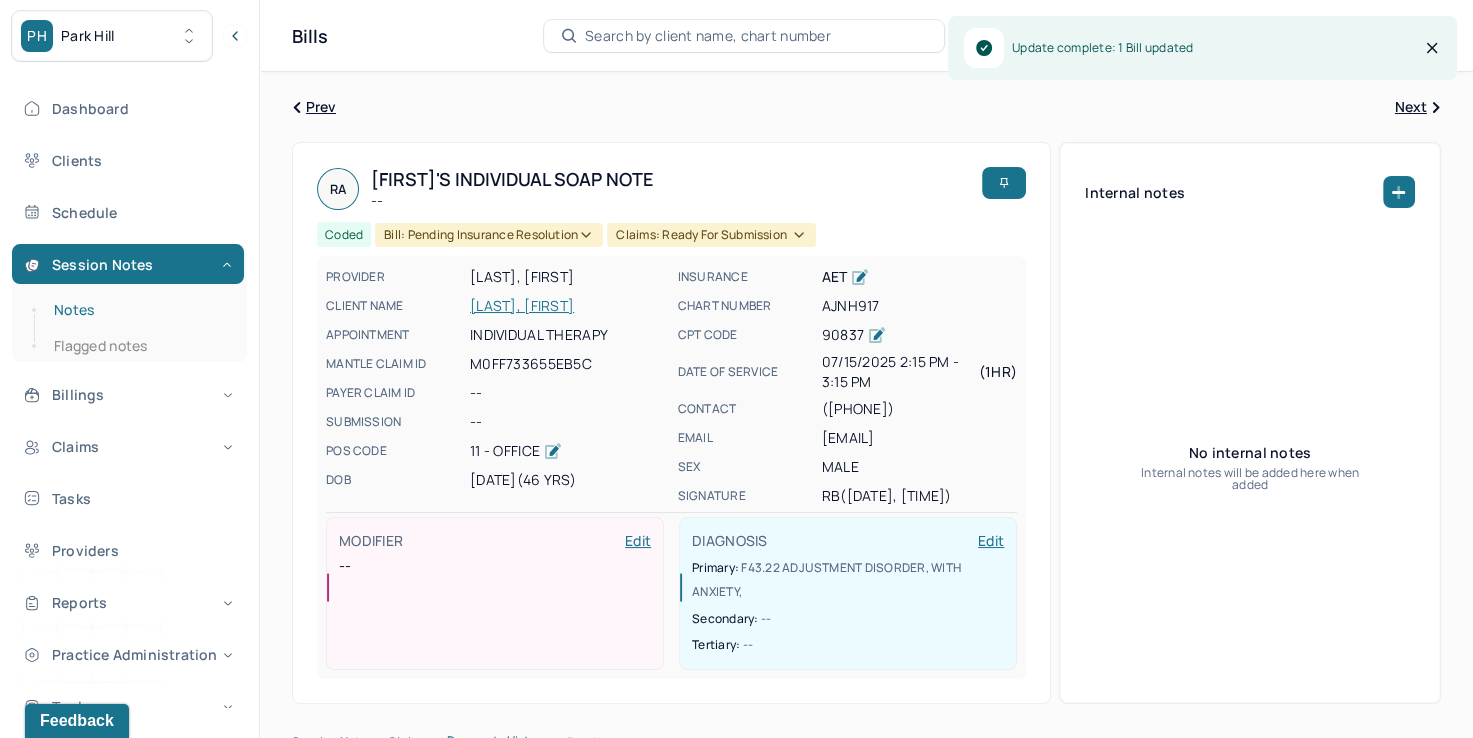 click on "Notes" at bounding box center [139, 310] 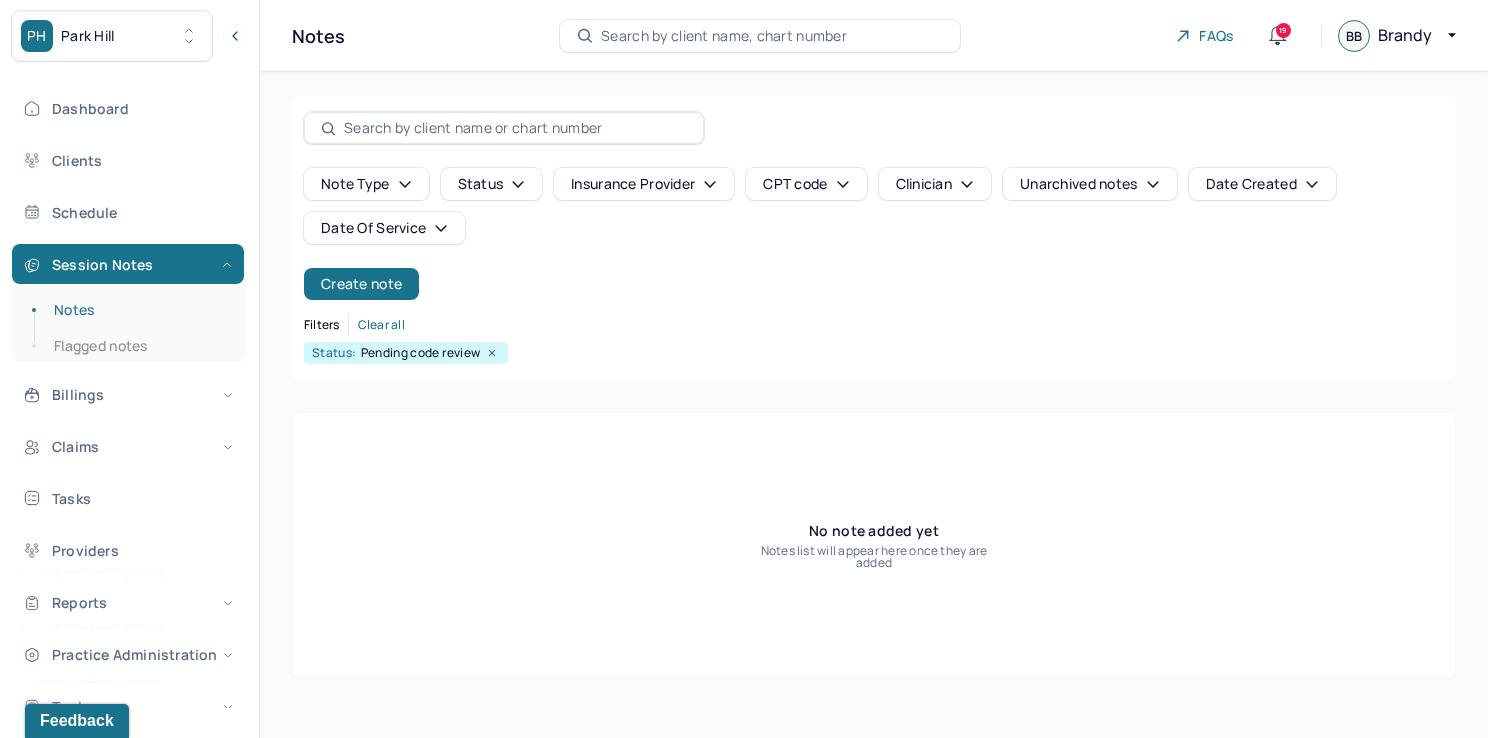 click at bounding box center [515, 128] 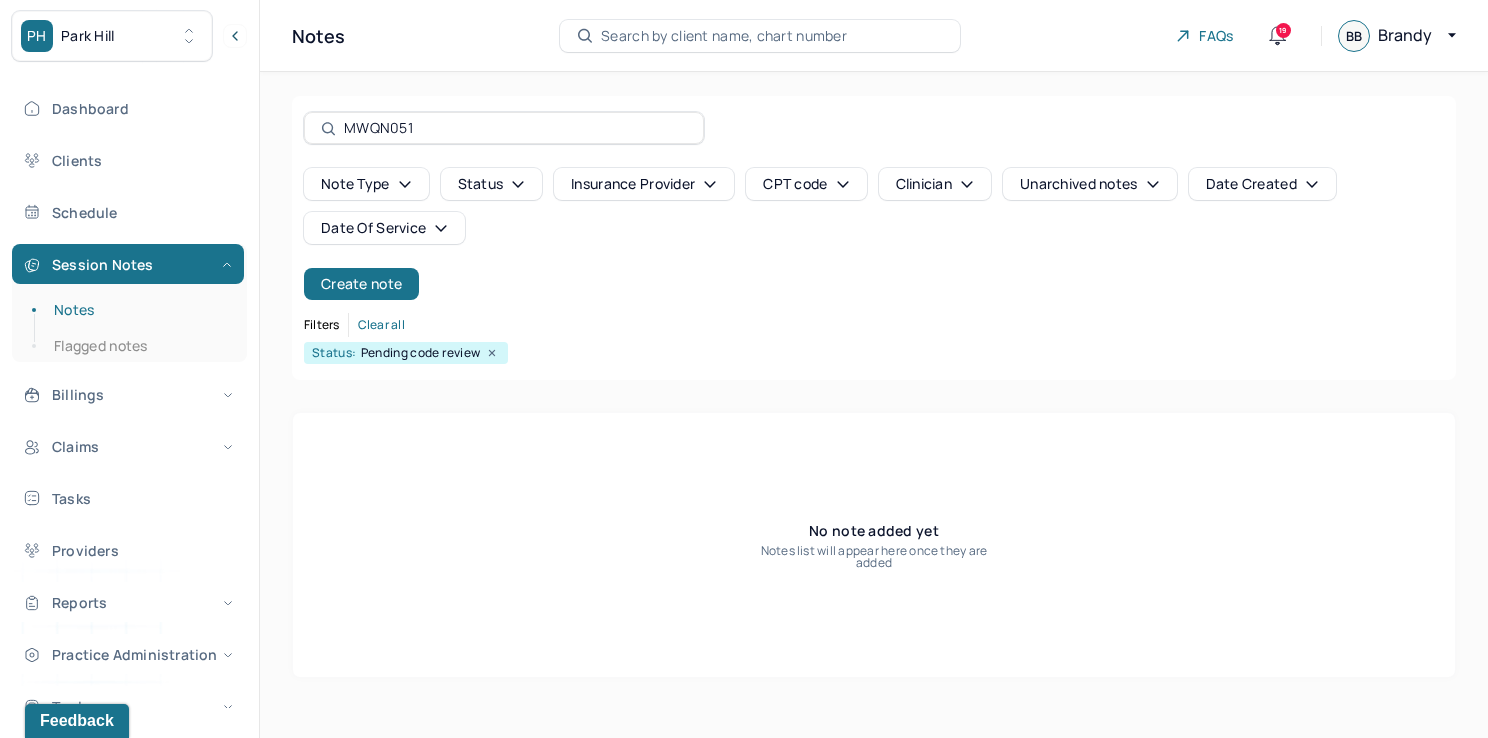 drag, startPoint x: 474, startPoint y: 127, endPoint x: 263, endPoint y: 112, distance: 211.5325 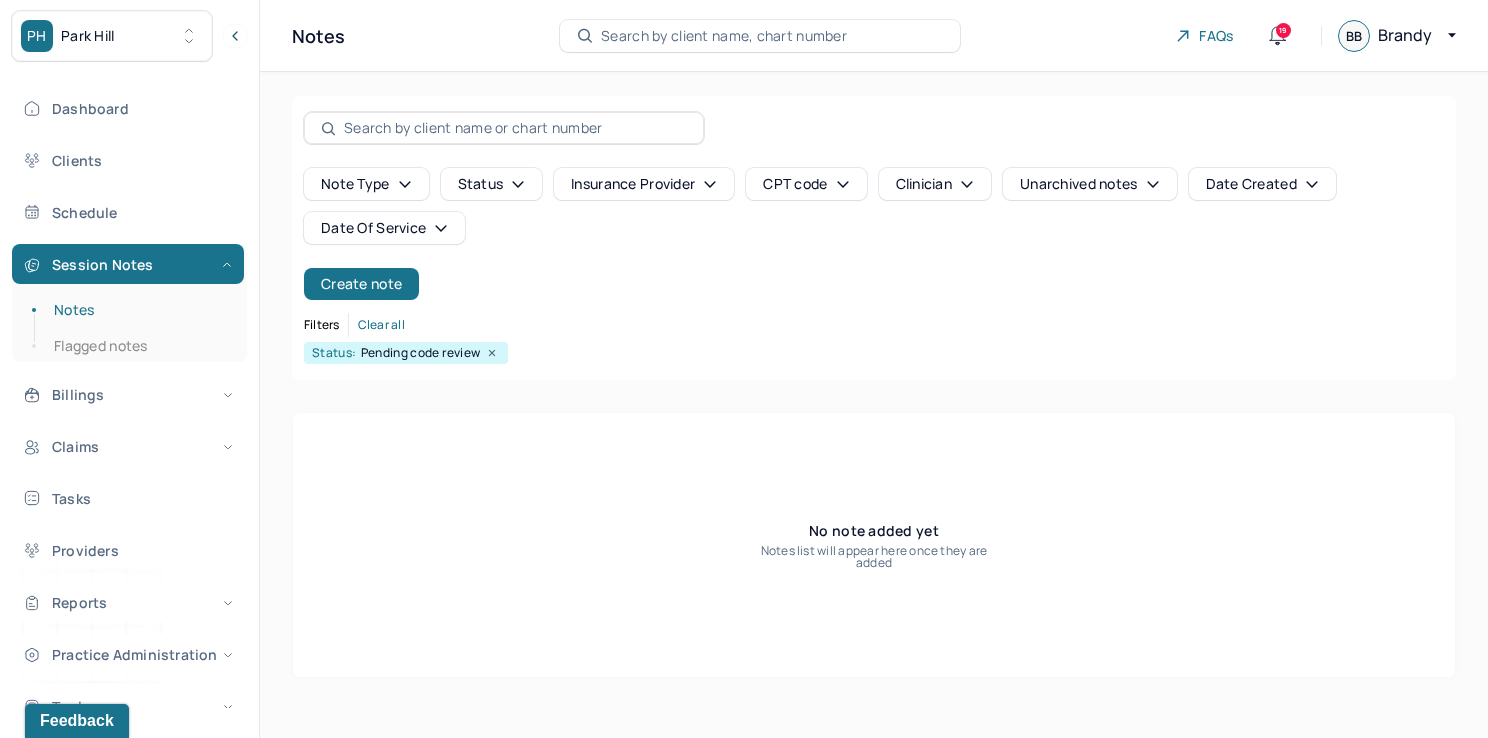 type 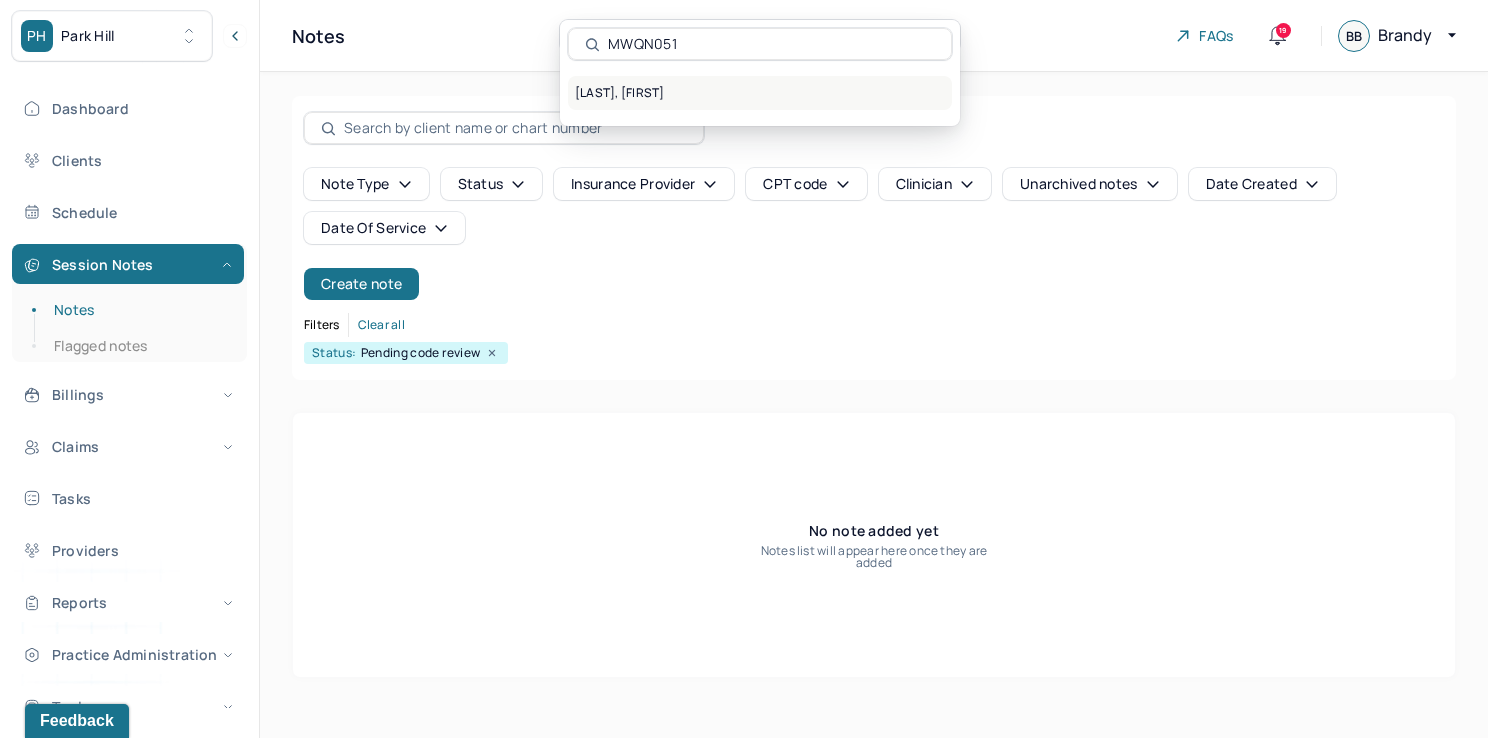 type on "MWQN051" 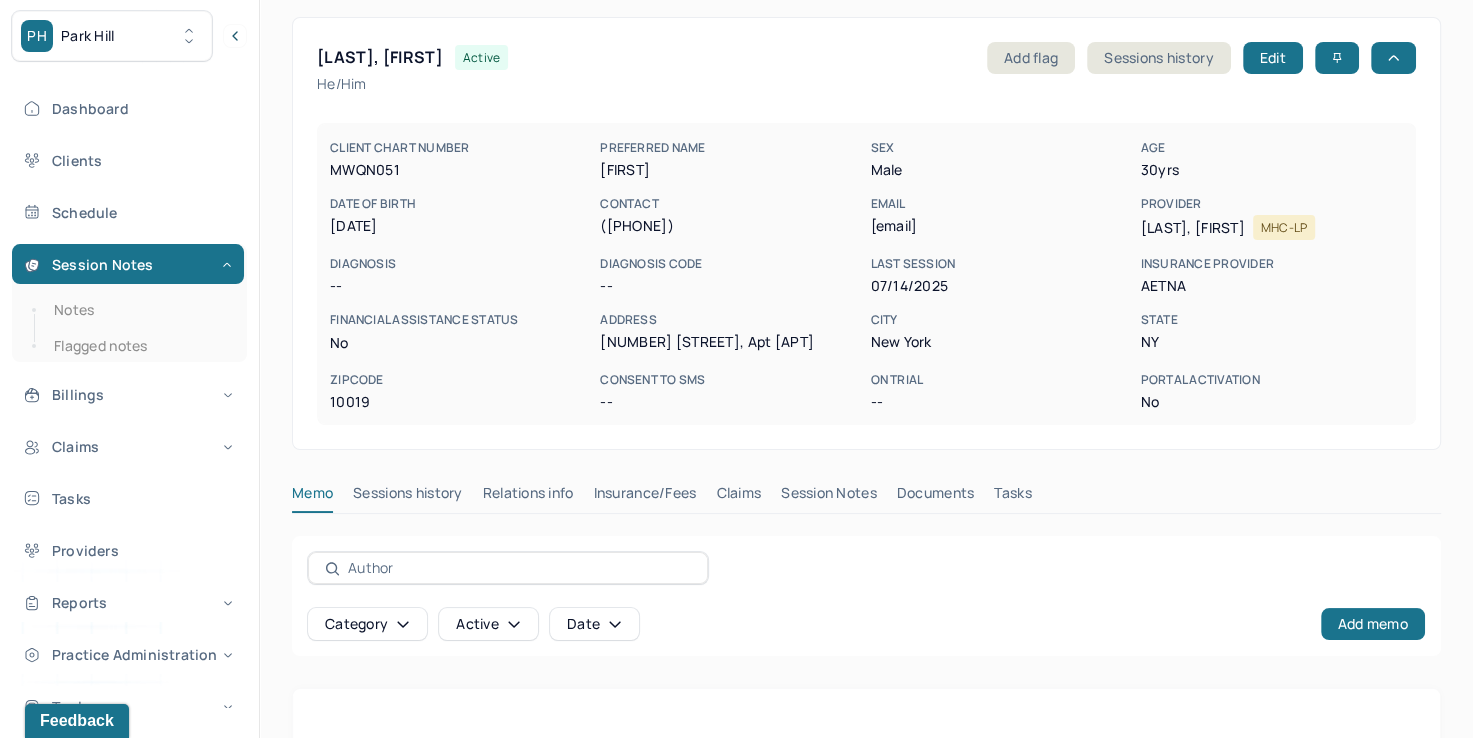 scroll, scrollTop: 200, scrollLeft: 0, axis: vertical 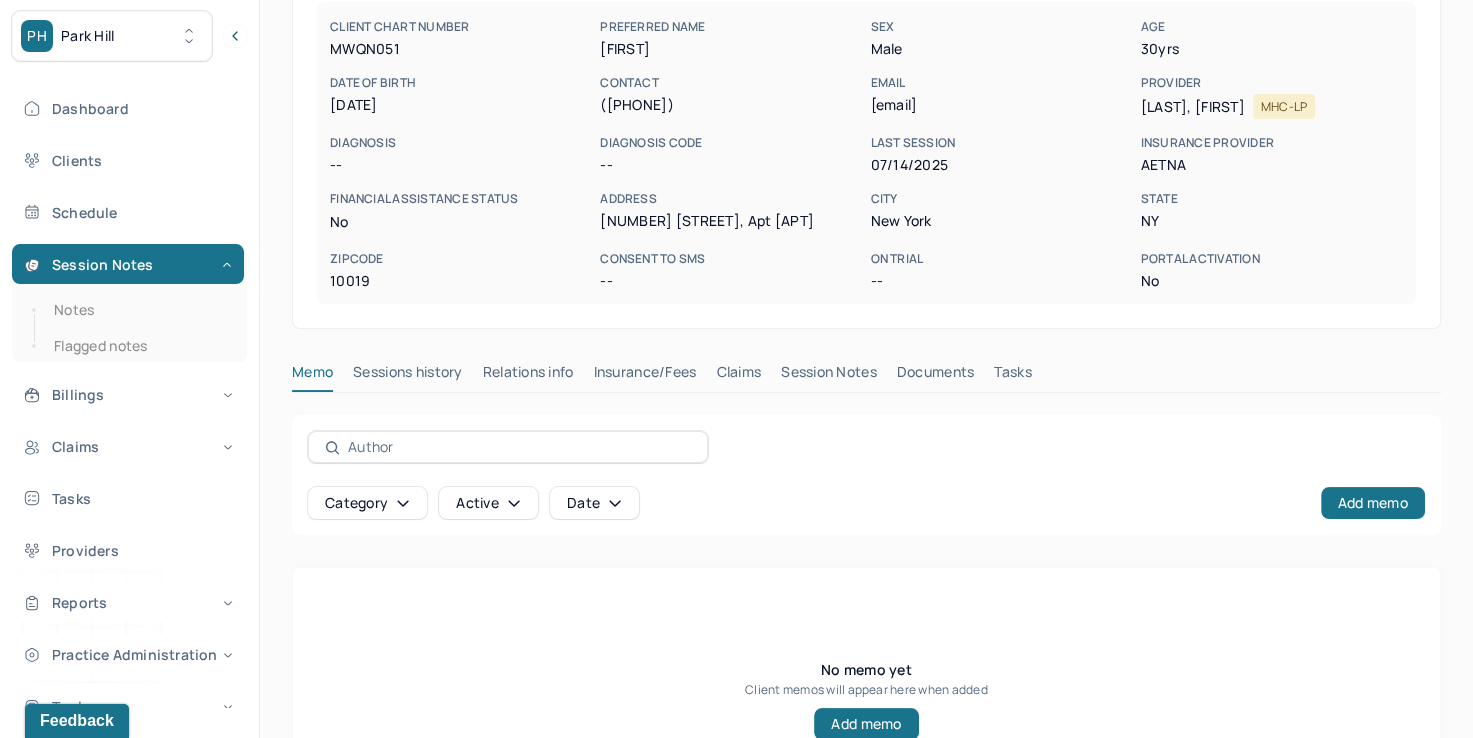 click on "Insurance/Fees" at bounding box center (645, 376) 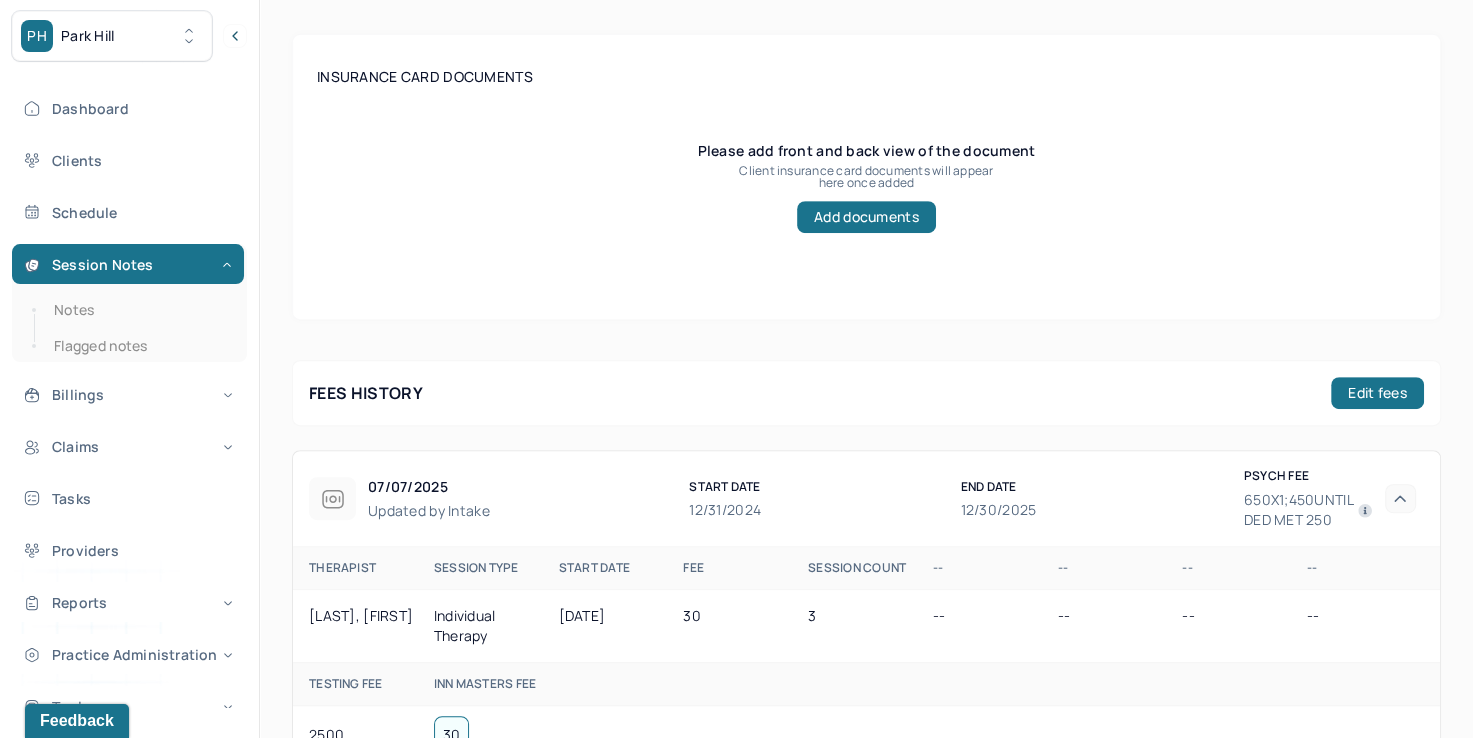 scroll, scrollTop: 500, scrollLeft: 0, axis: vertical 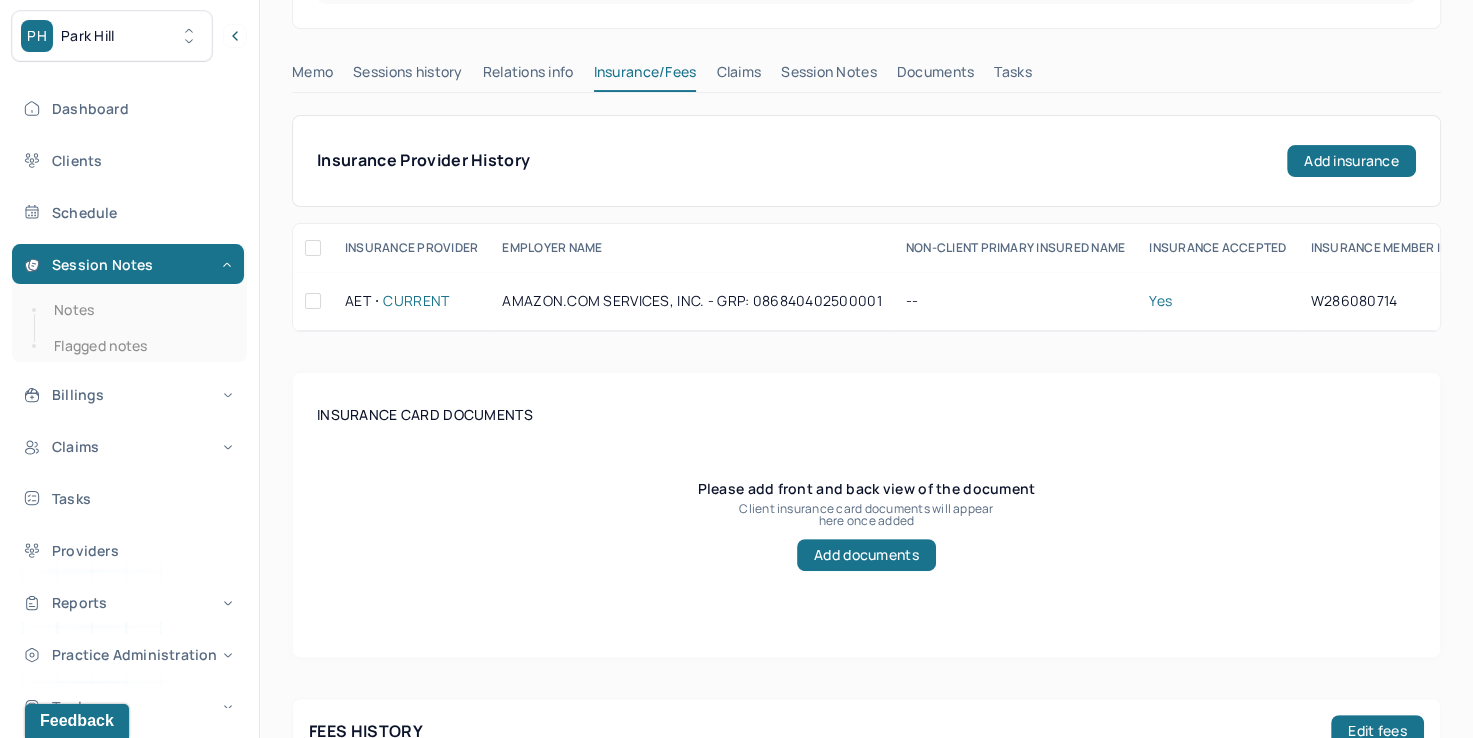 click on "Claims" at bounding box center (738, 76) 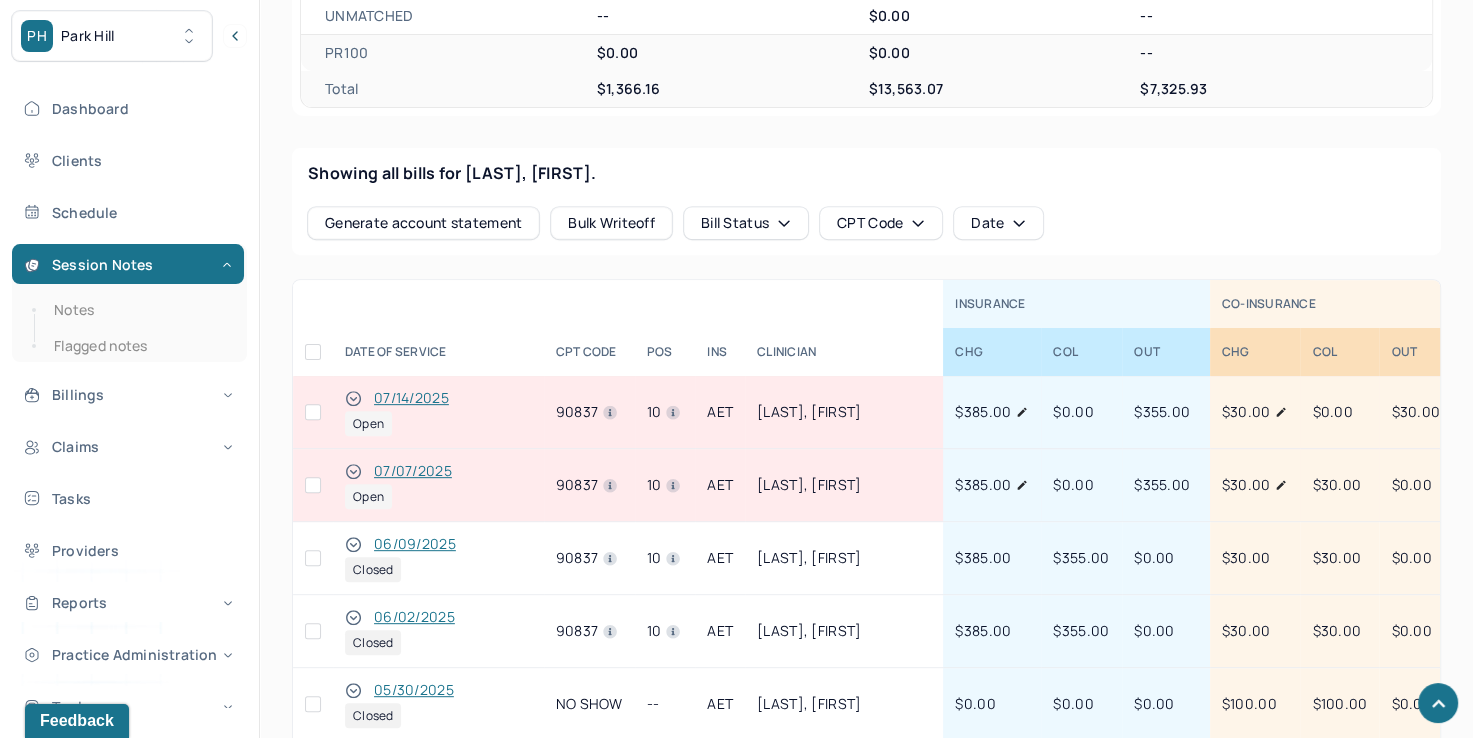 scroll, scrollTop: 841, scrollLeft: 0, axis: vertical 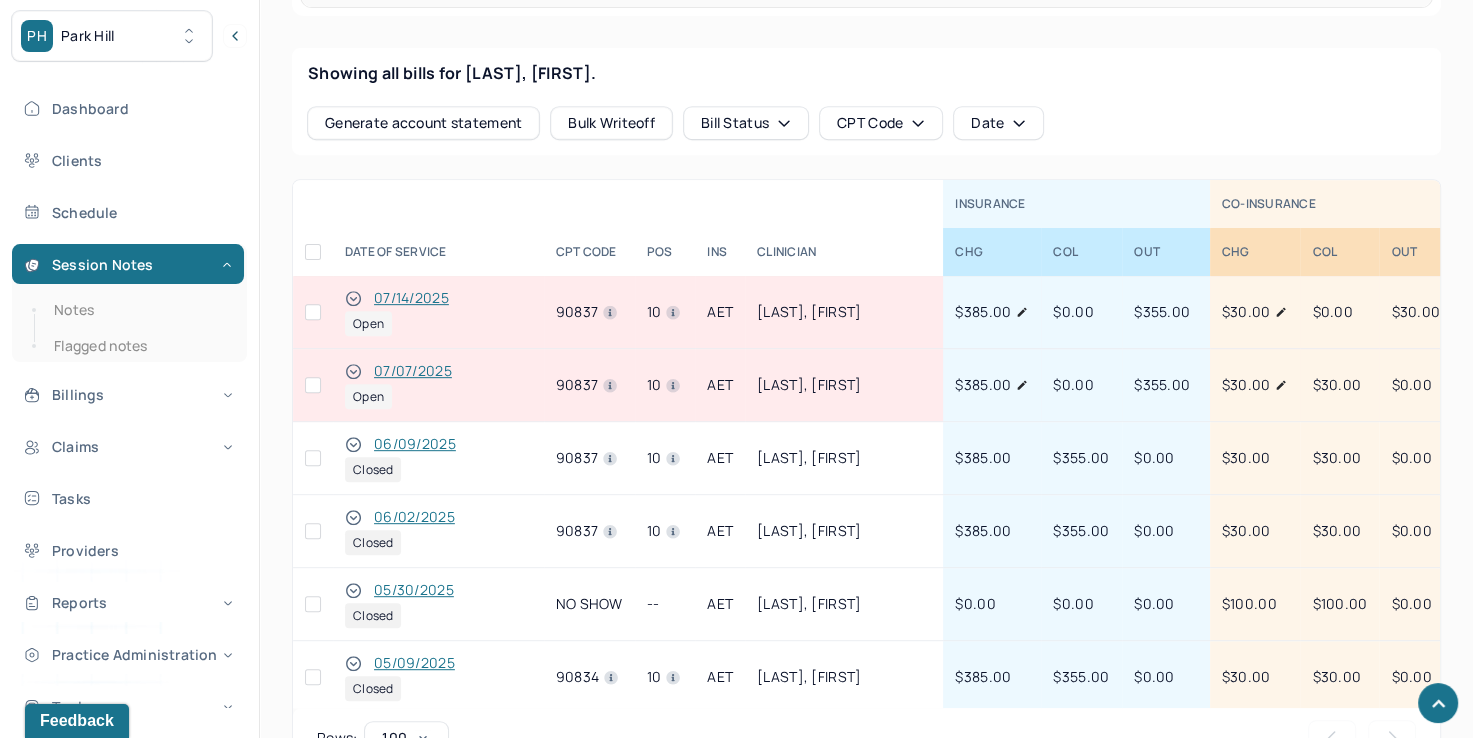 drag, startPoint x: 316, startPoint y: 310, endPoint x: 328, endPoint y: 298, distance: 16.970562 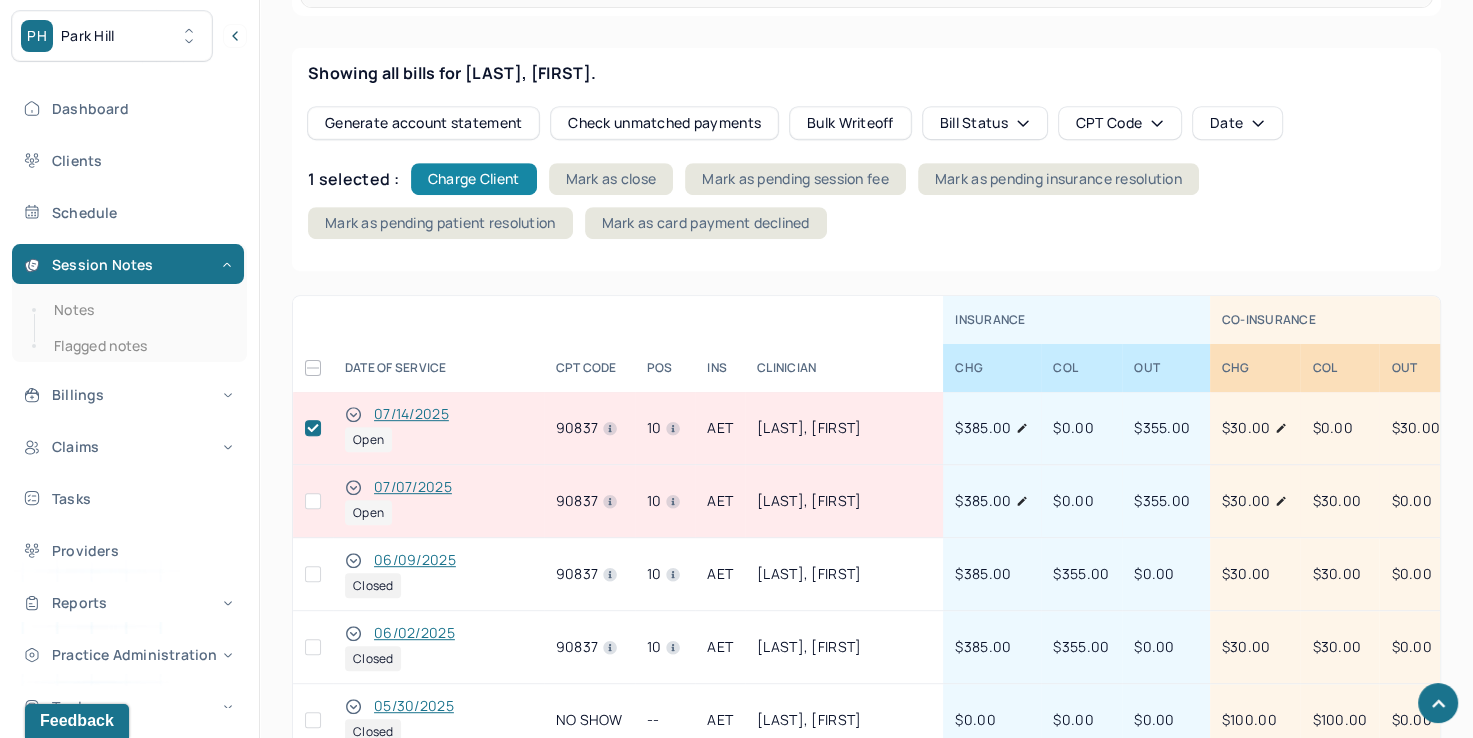 click on "Charge Client" at bounding box center [474, 179] 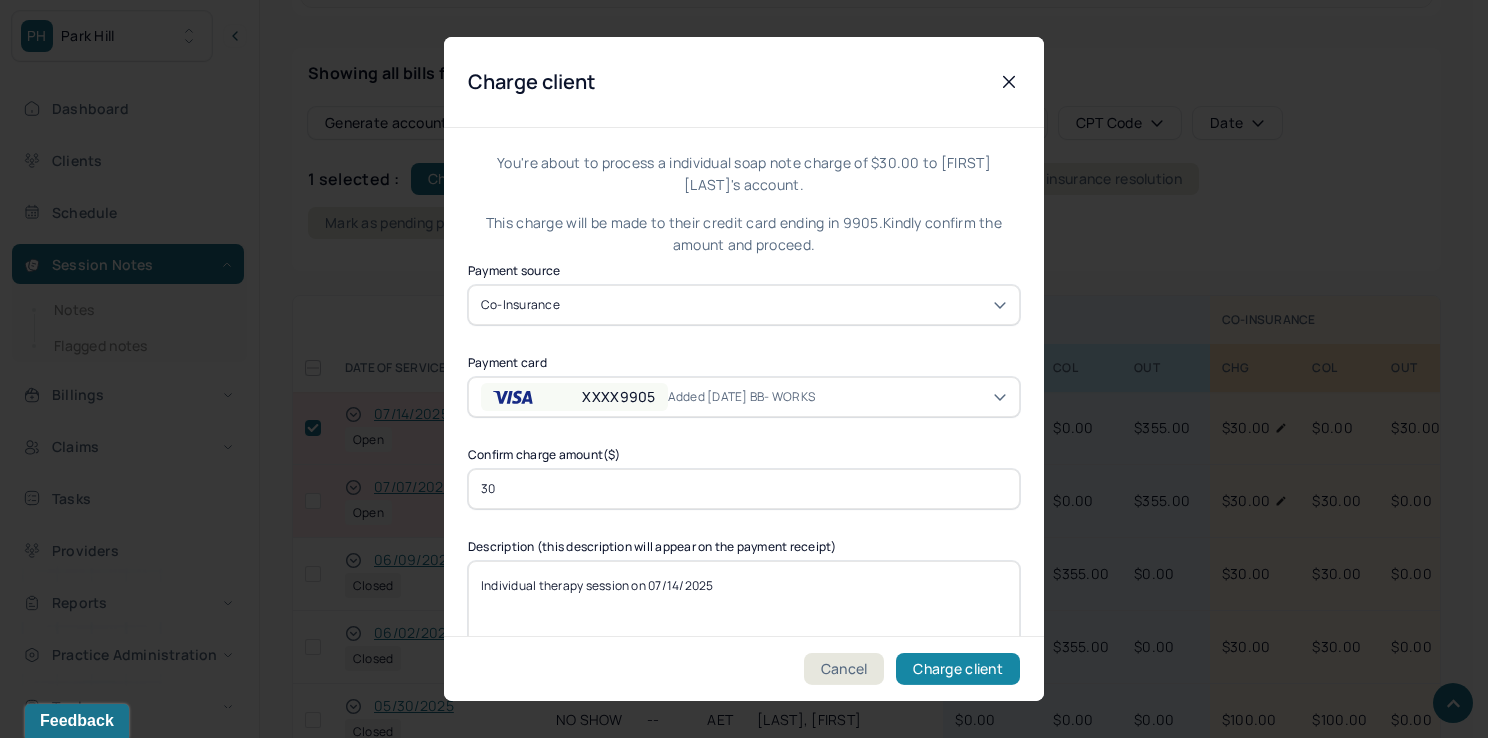 click on "Charge client" at bounding box center [958, 669] 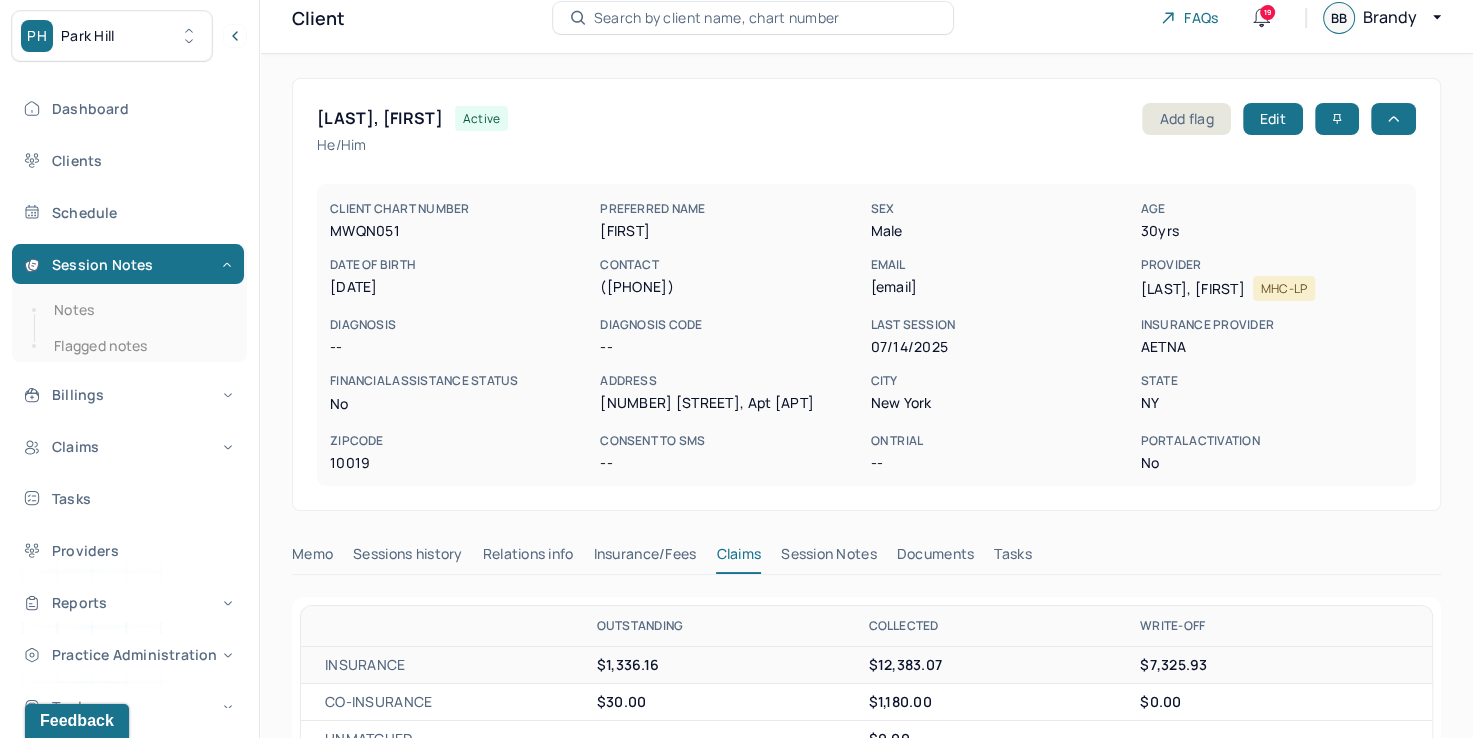 scroll, scrollTop: 0, scrollLeft: 0, axis: both 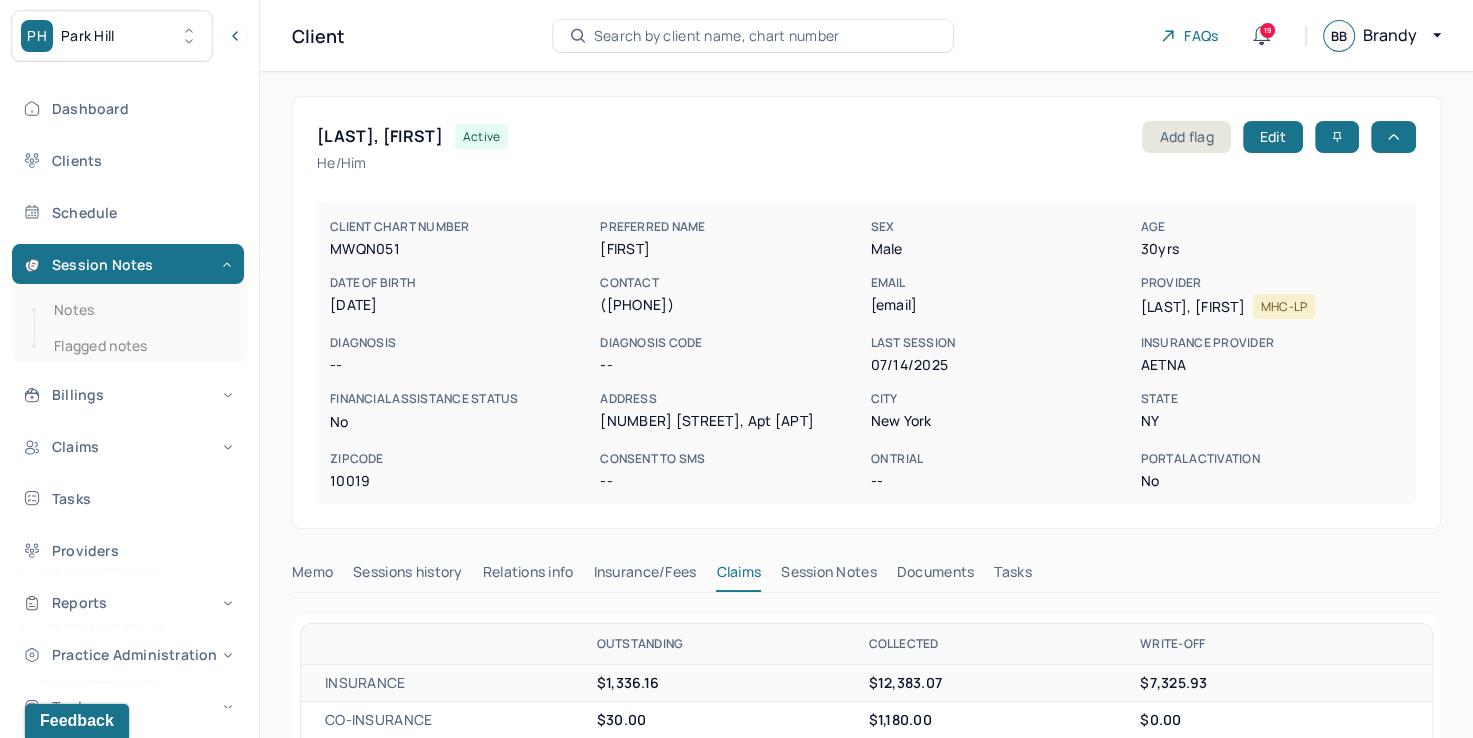 click on "Search by client name, chart number" at bounding box center [717, 36] 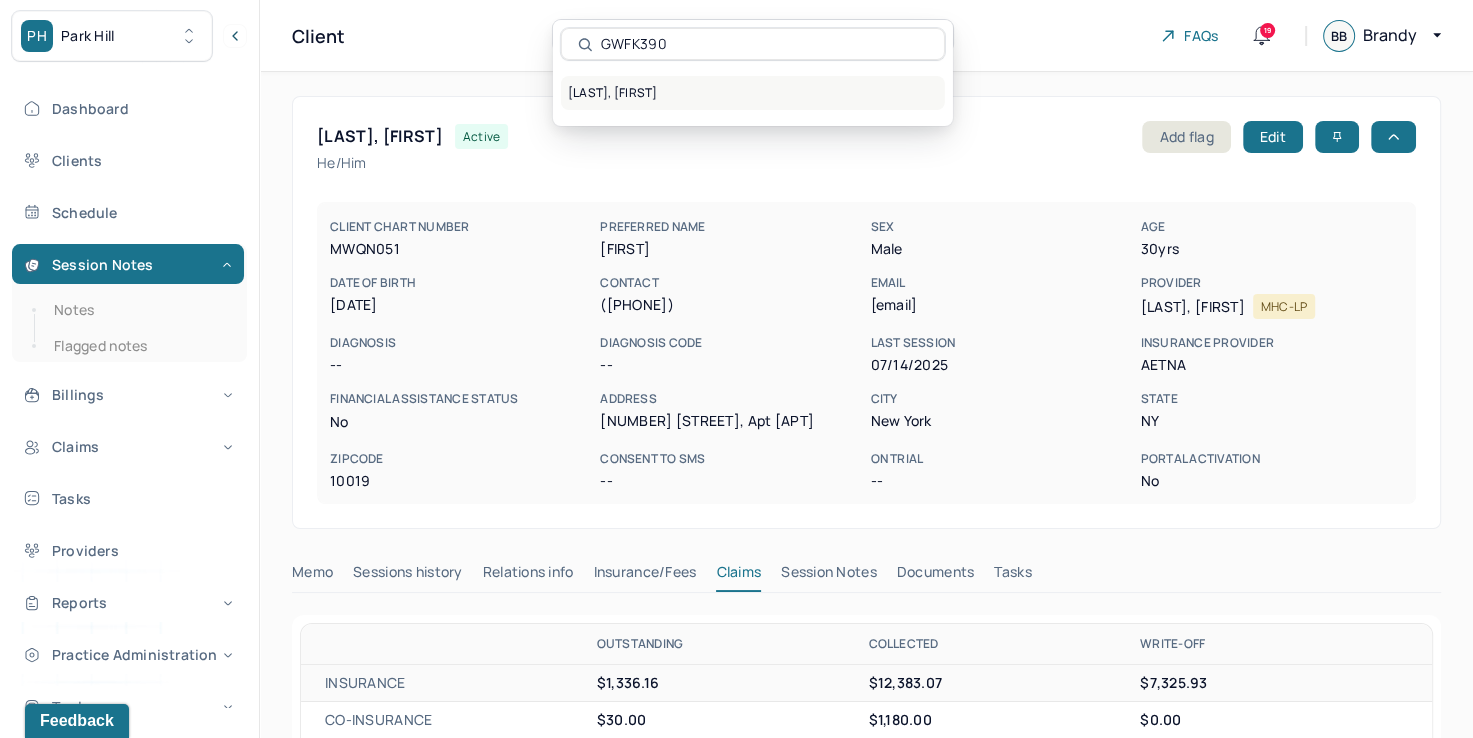 type on "GWFK390" 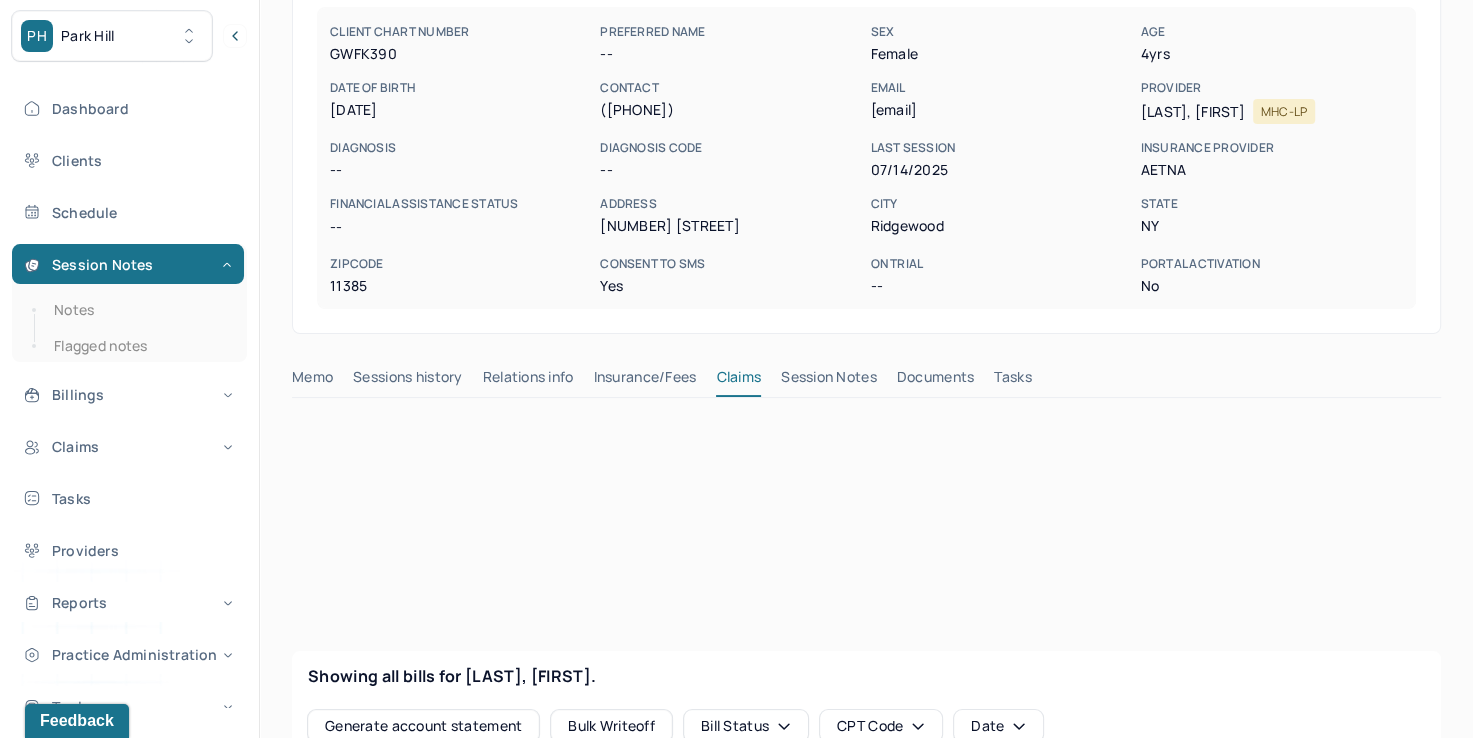 scroll, scrollTop: 200, scrollLeft: 0, axis: vertical 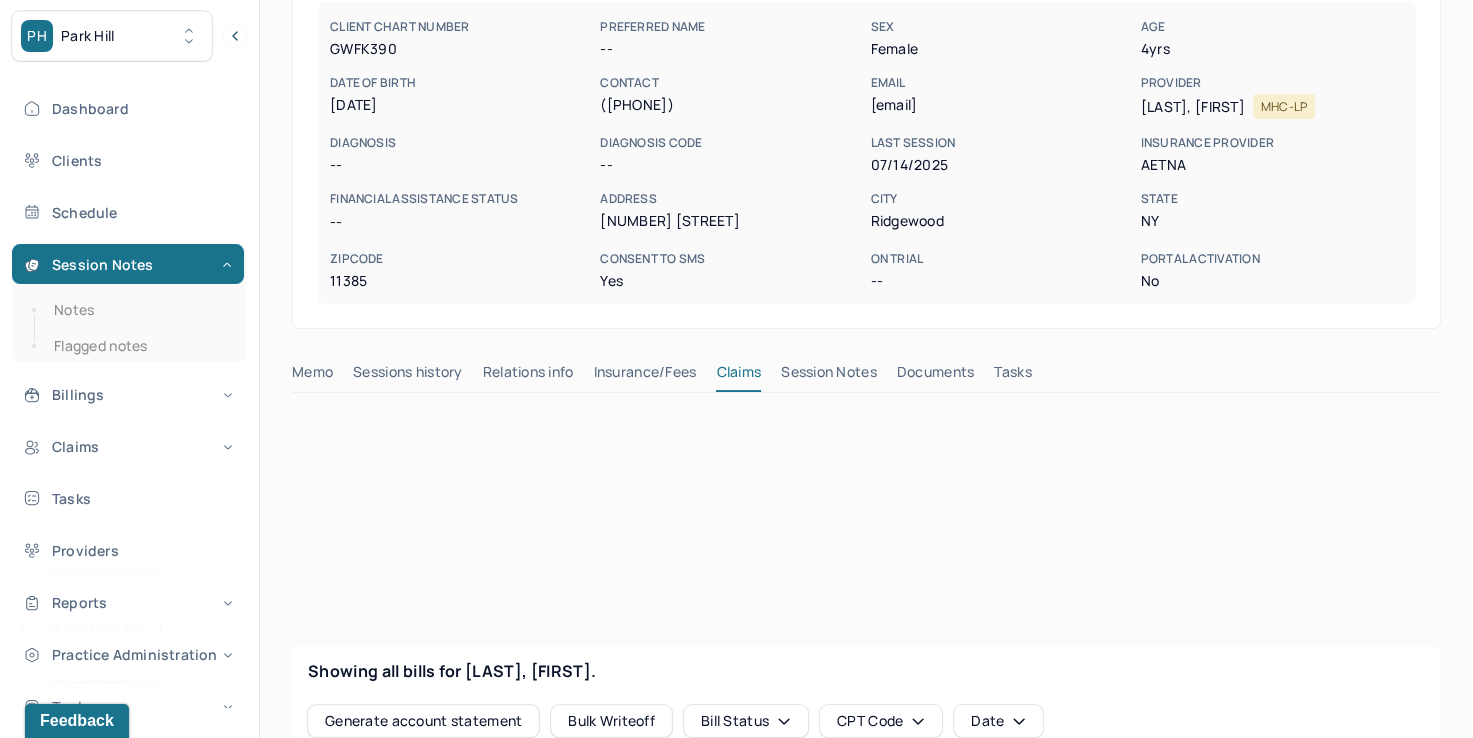 click on "Insurance/Fees" at bounding box center [645, 376] 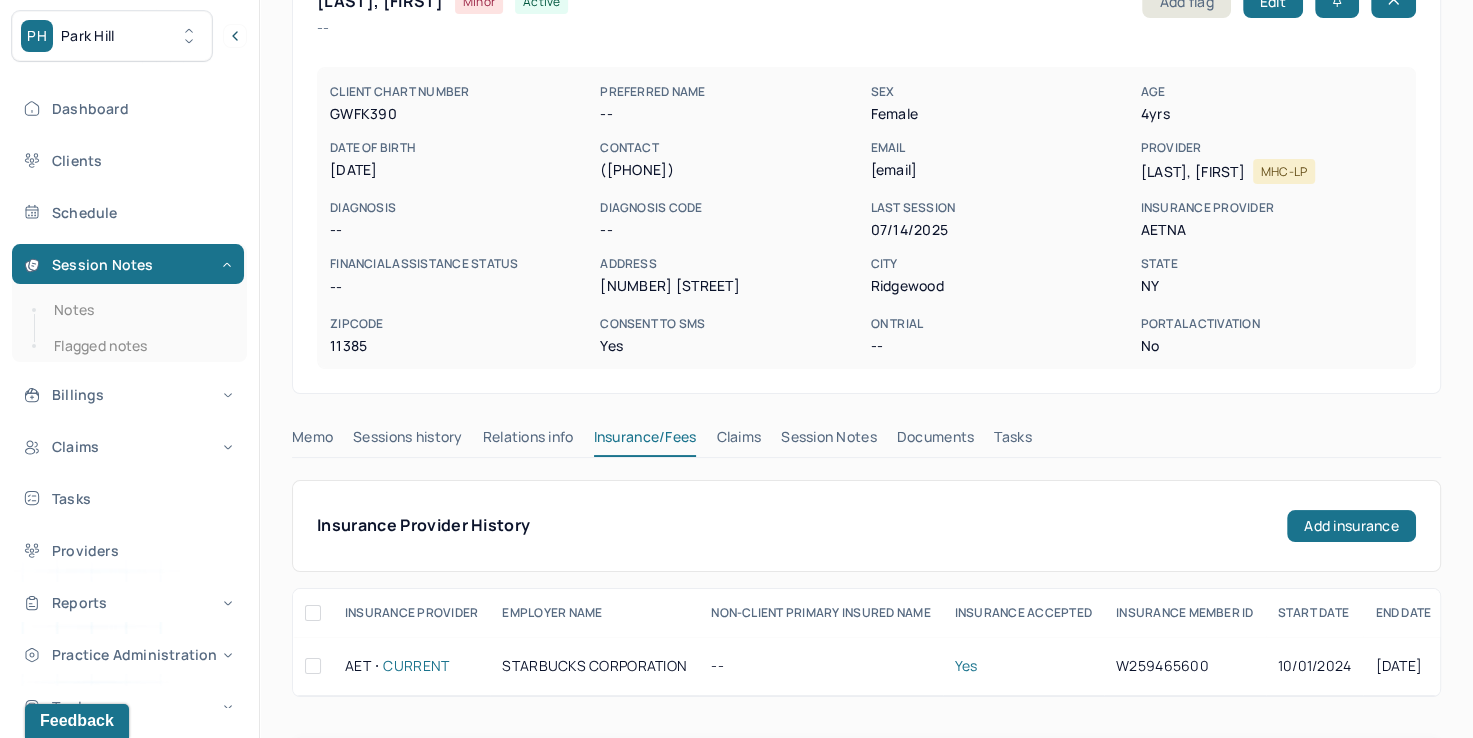 scroll, scrollTop: 0, scrollLeft: 0, axis: both 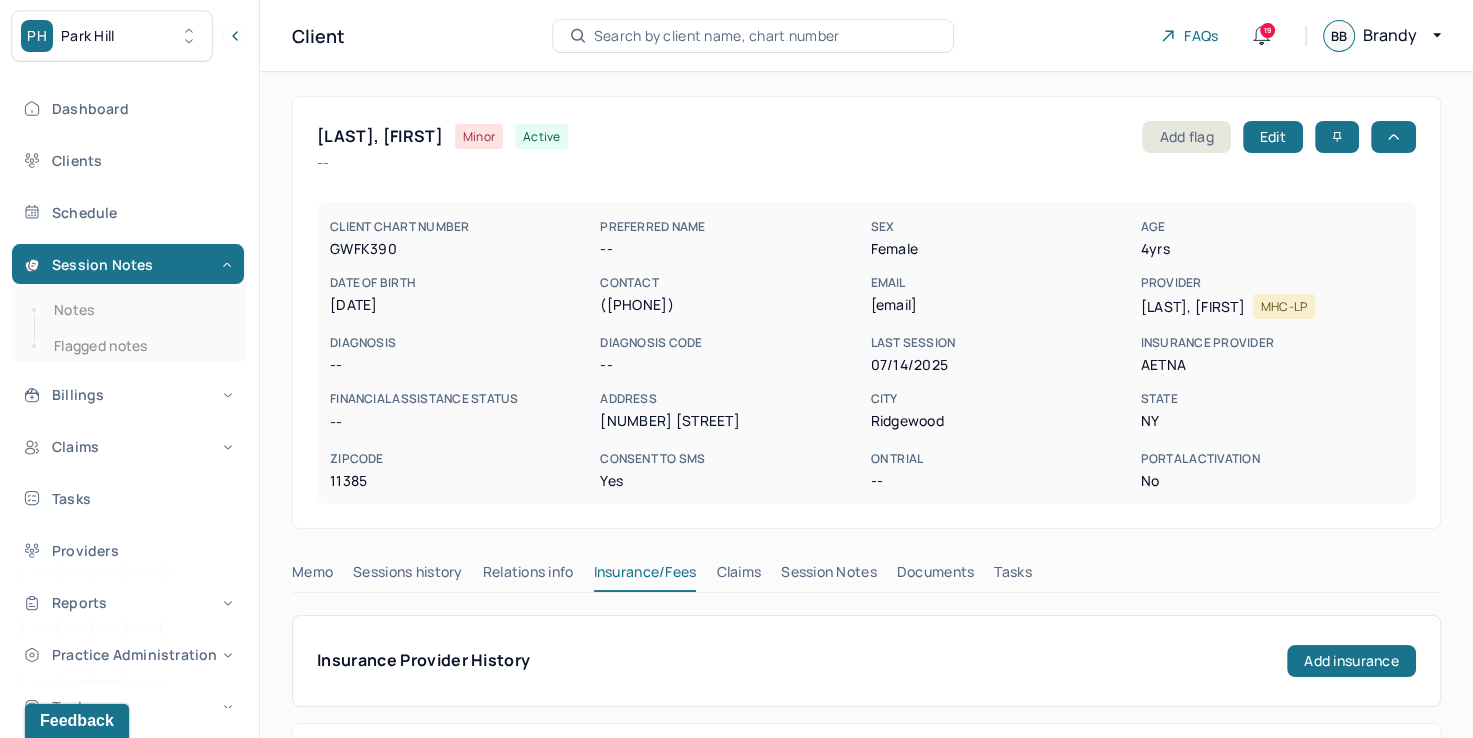 click on "Claims" at bounding box center [738, 576] 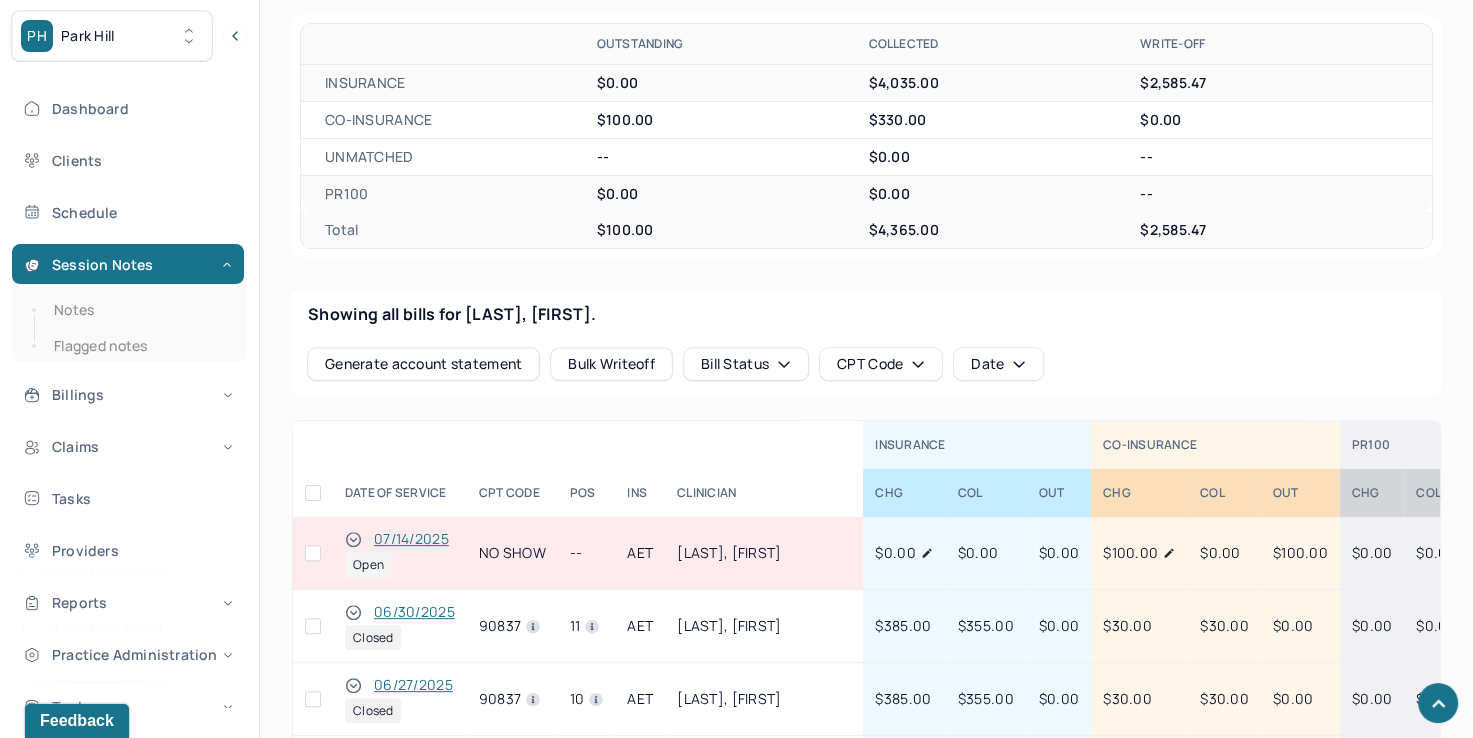 scroll, scrollTop: 800, scrollLeft: 0, axis: vertical 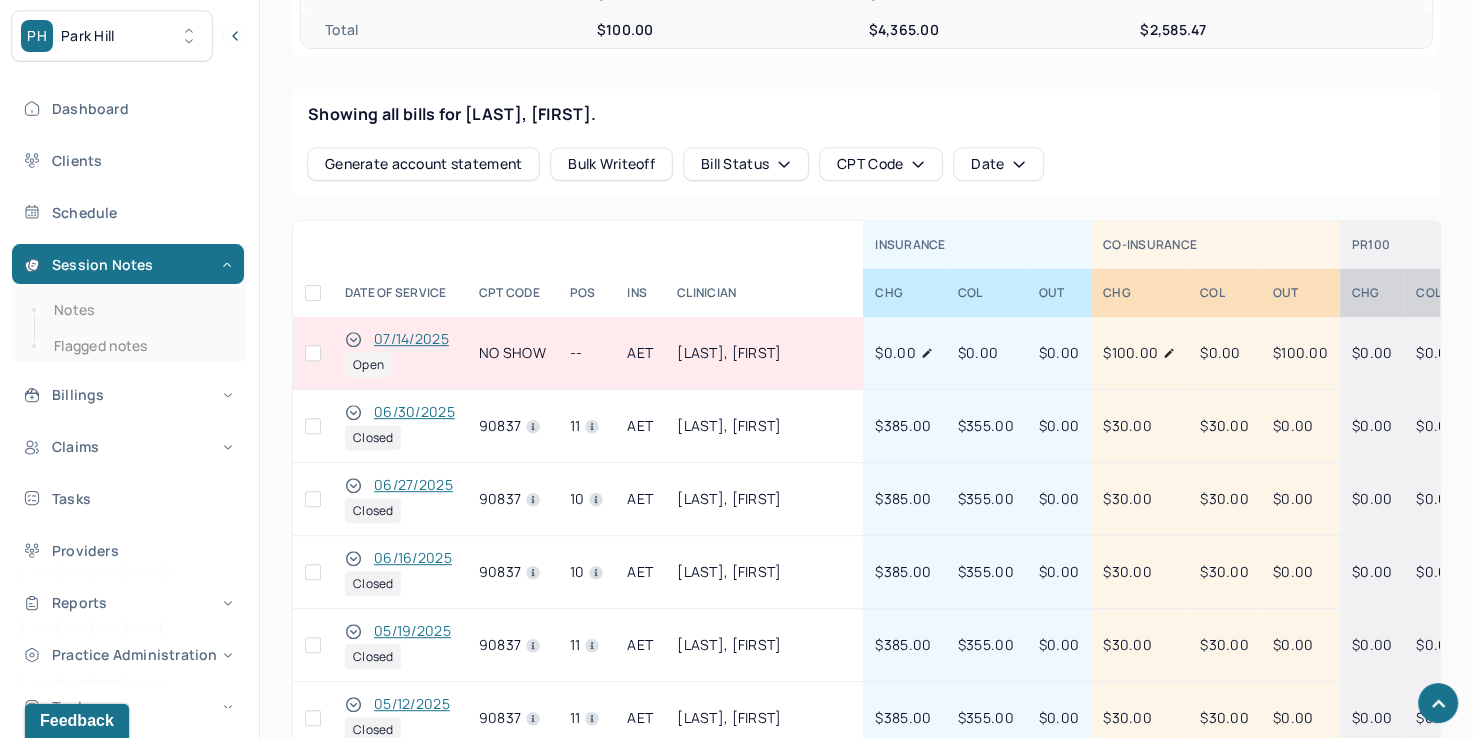 click at bounding box center (313, 353) 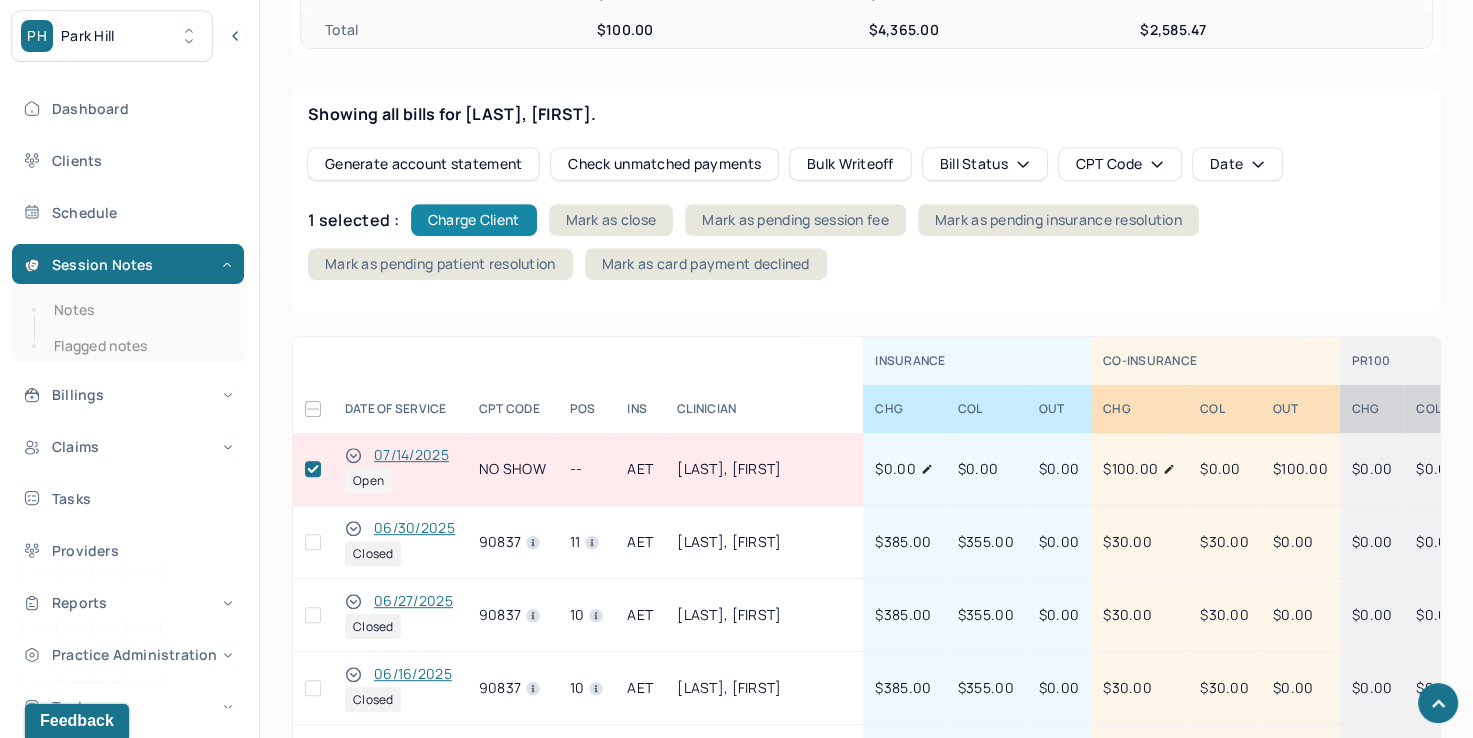 click on "Charge Client" at bounding box center [474, 220] 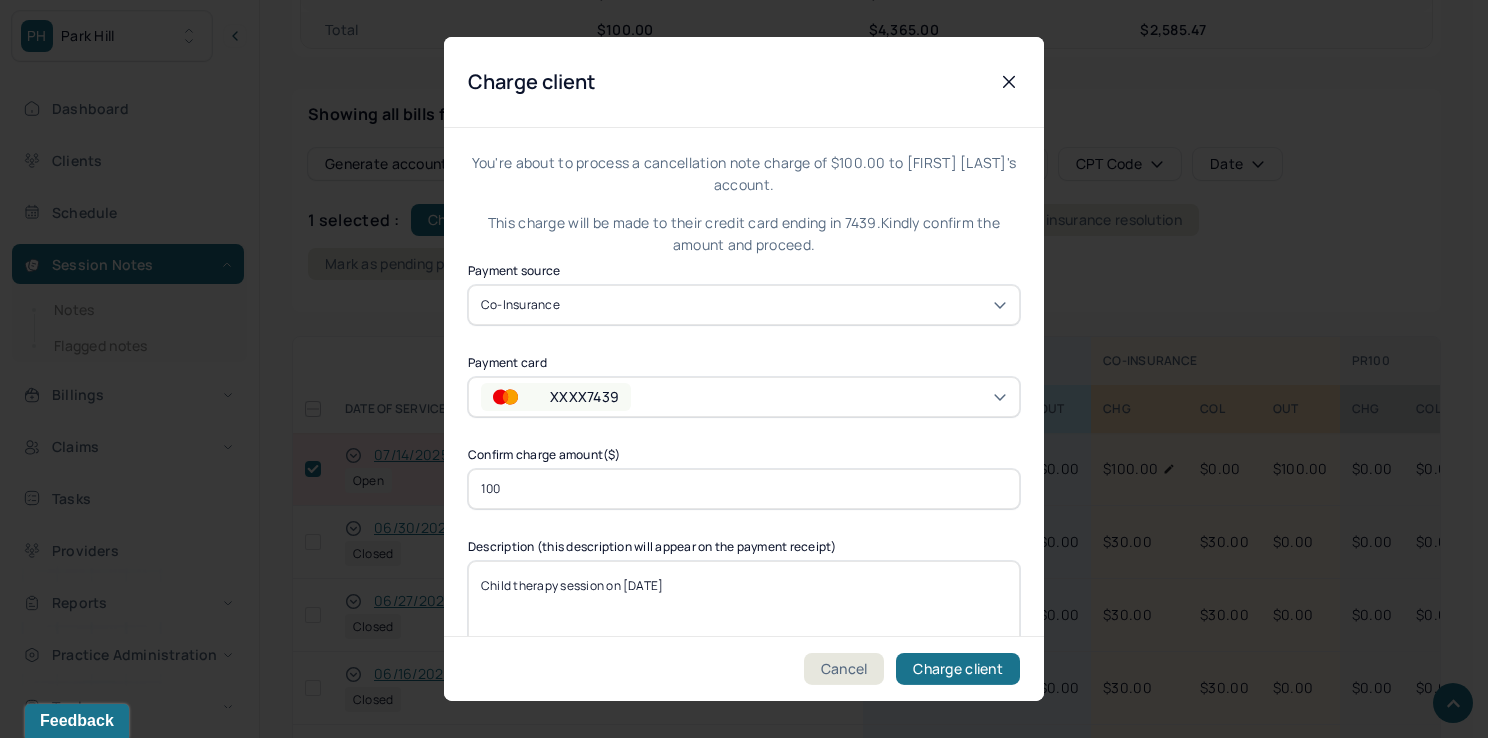 drag, startPoint x: 609, startPoint y: 586, endPoint x: 377, endPoint y: 569, distance: 232.62201 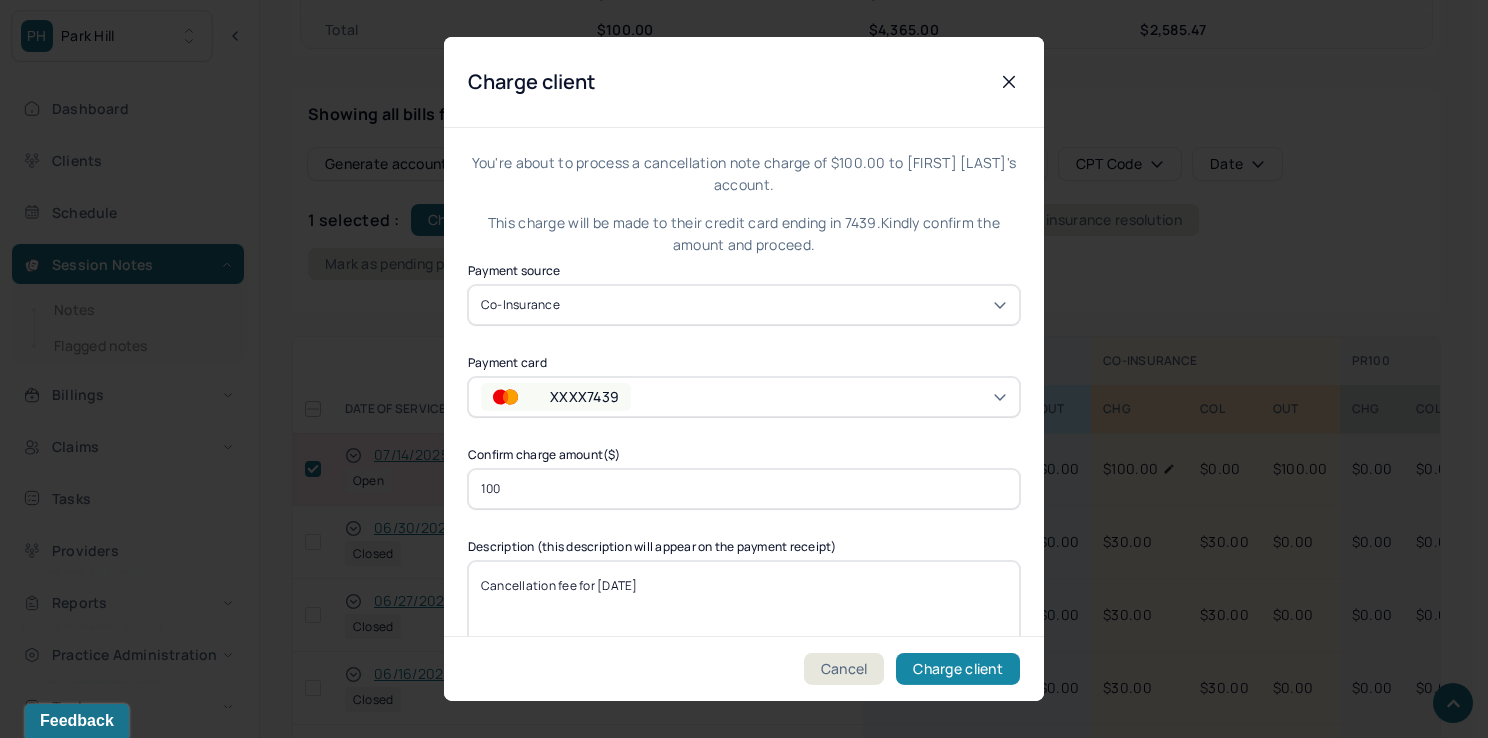 type on "Cancellation fee for [DATE]" 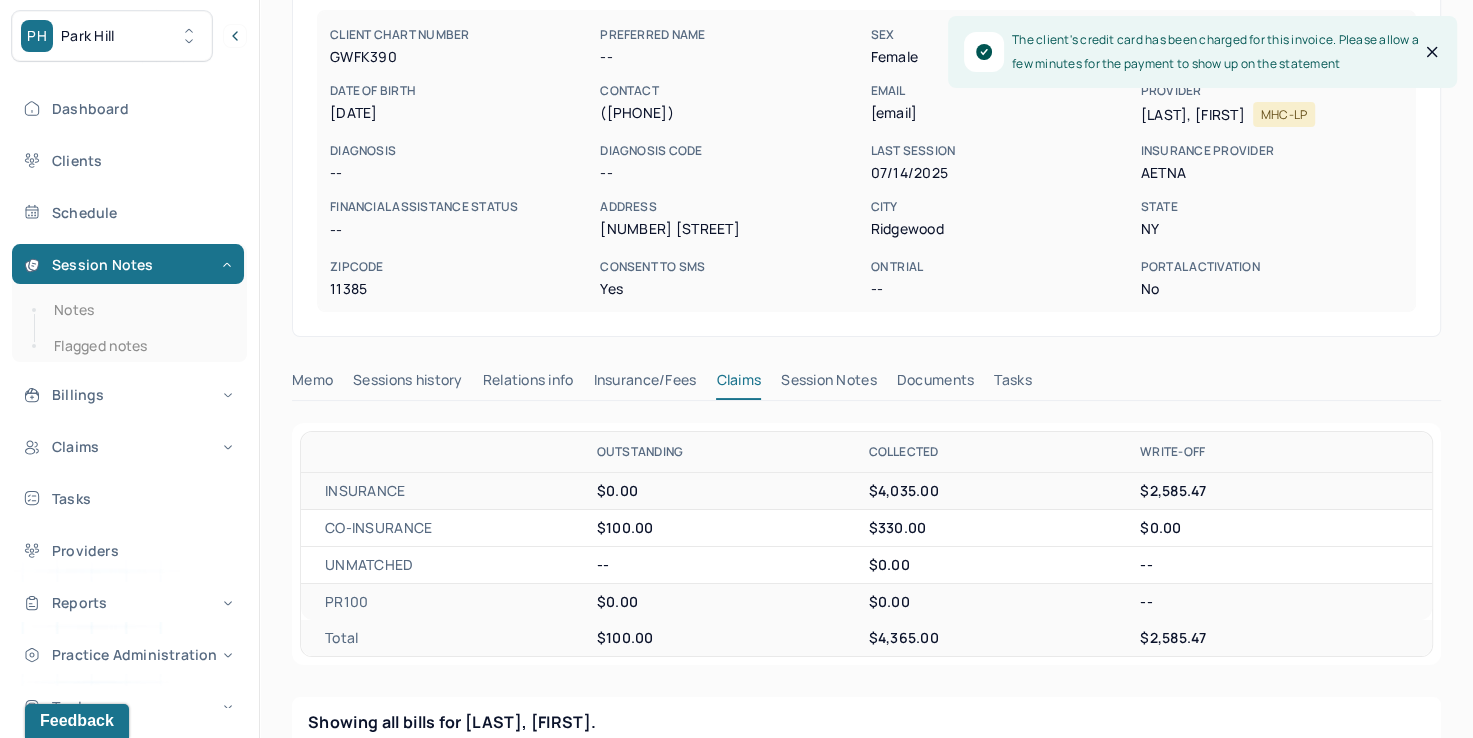 scroll, scrollTop: 0, scrollLeft: 0, axis: both 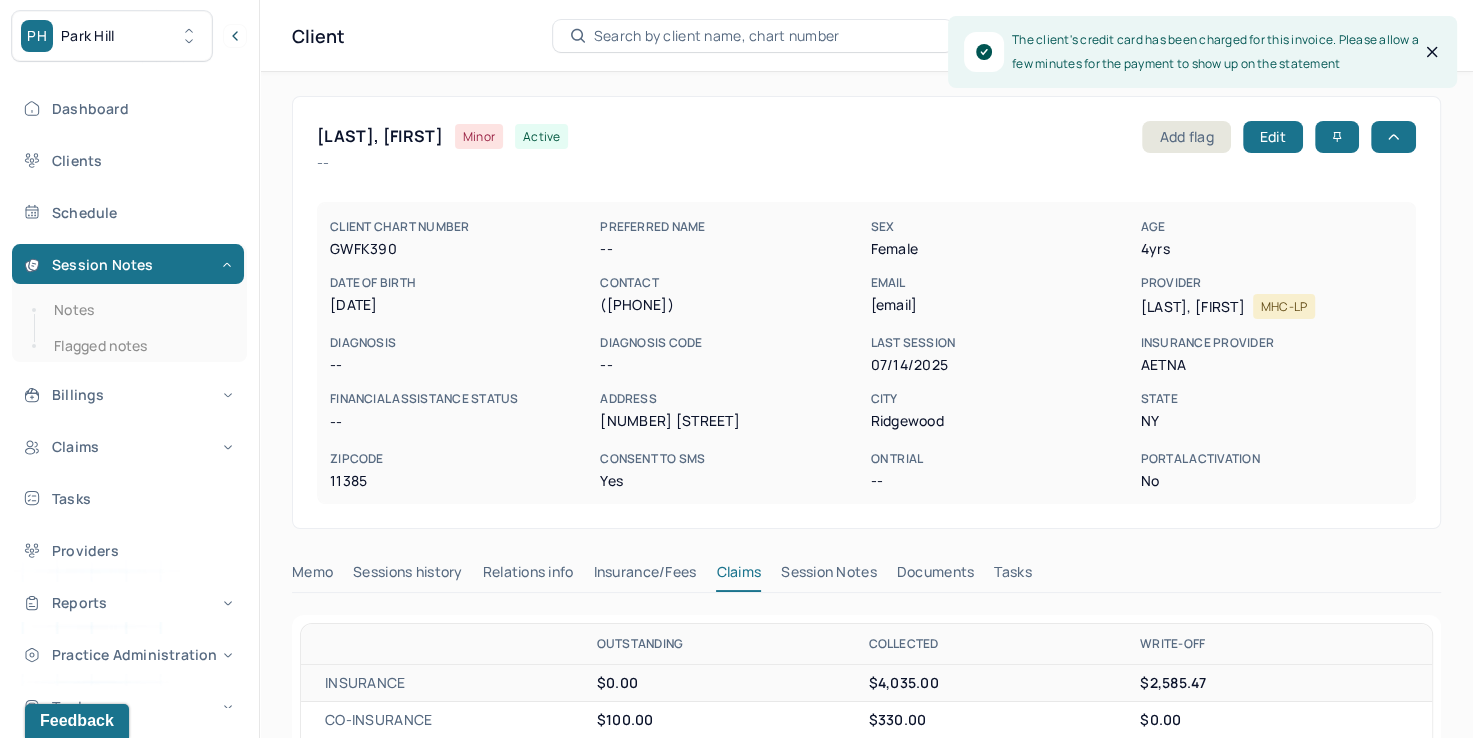 click on "Search by client name, chart number" at bounding box center (717, 36) 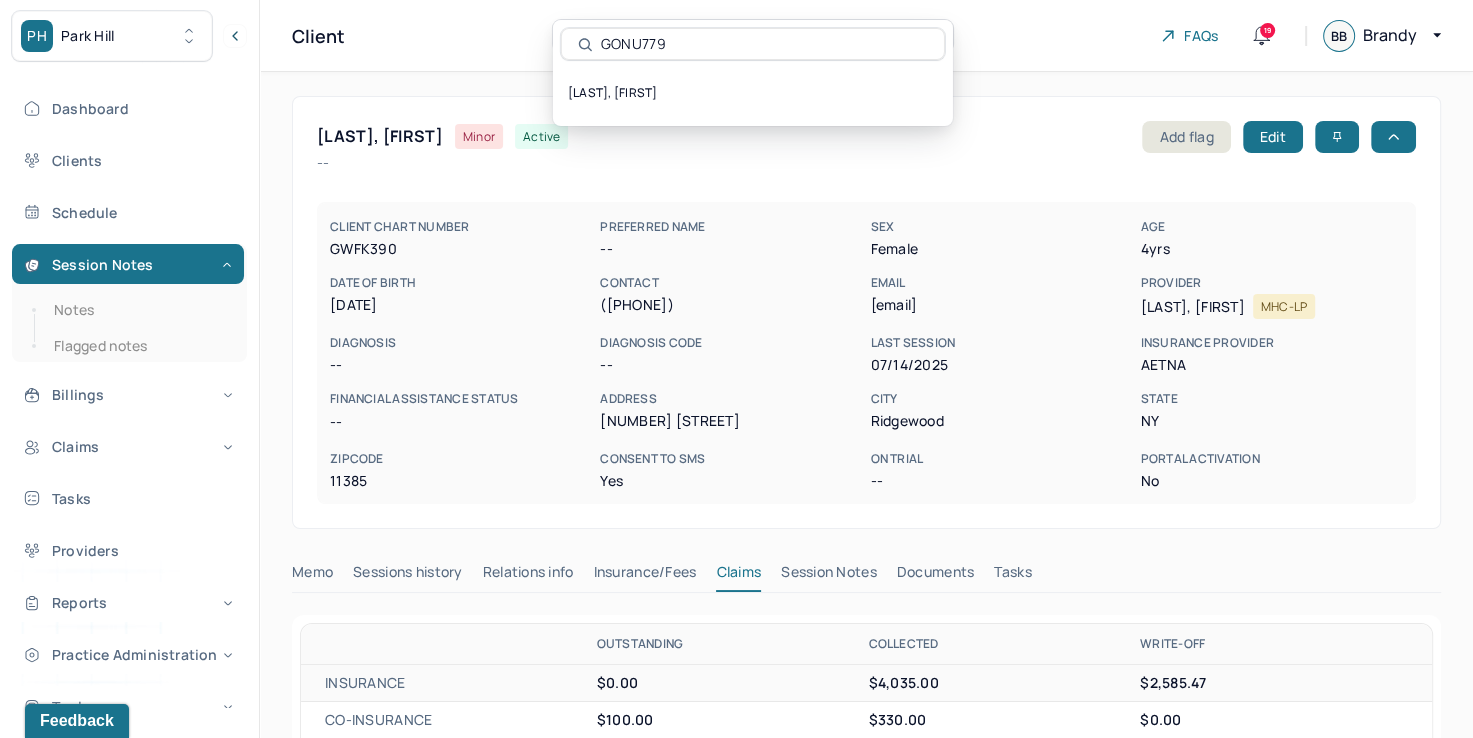 type on "GONU779" 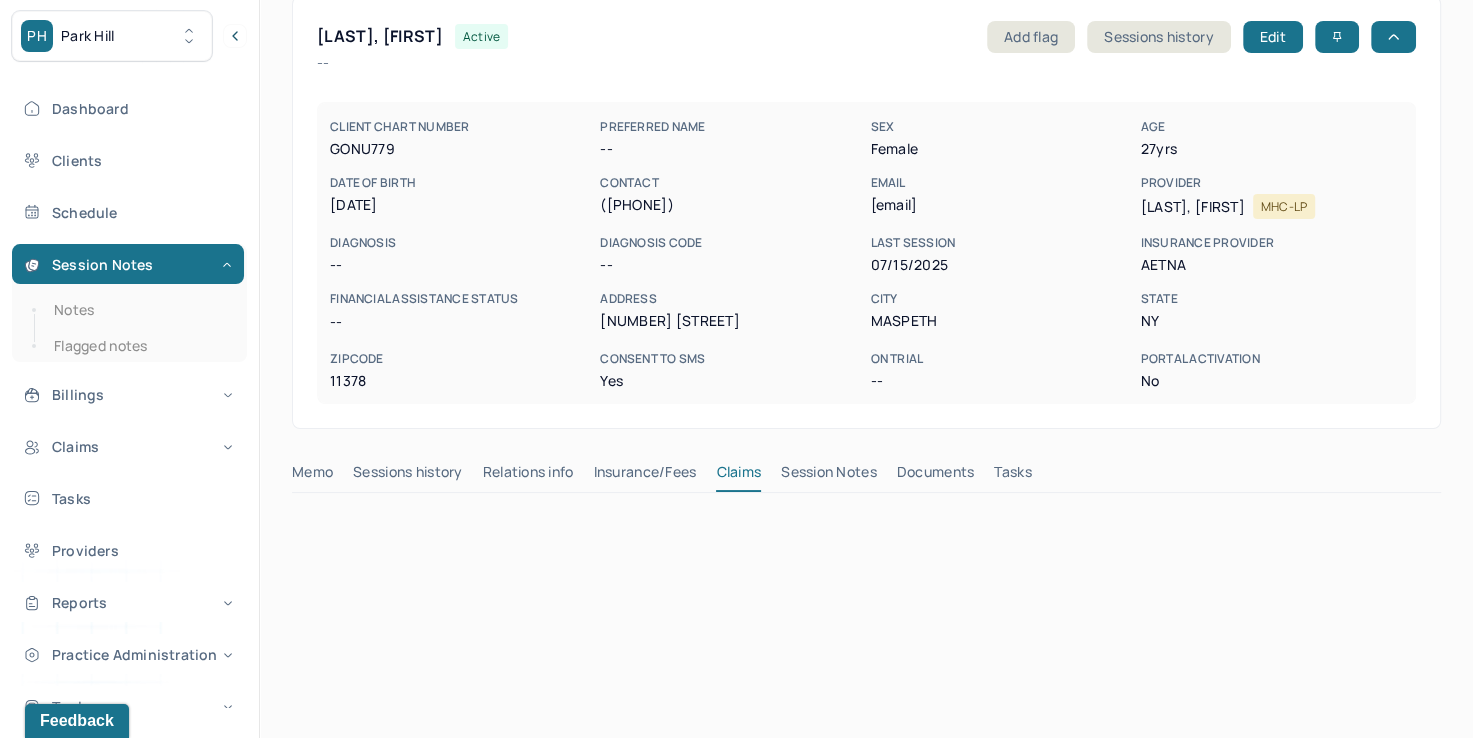 click on "Insurance/Fees" at bounding box center (645, 476) 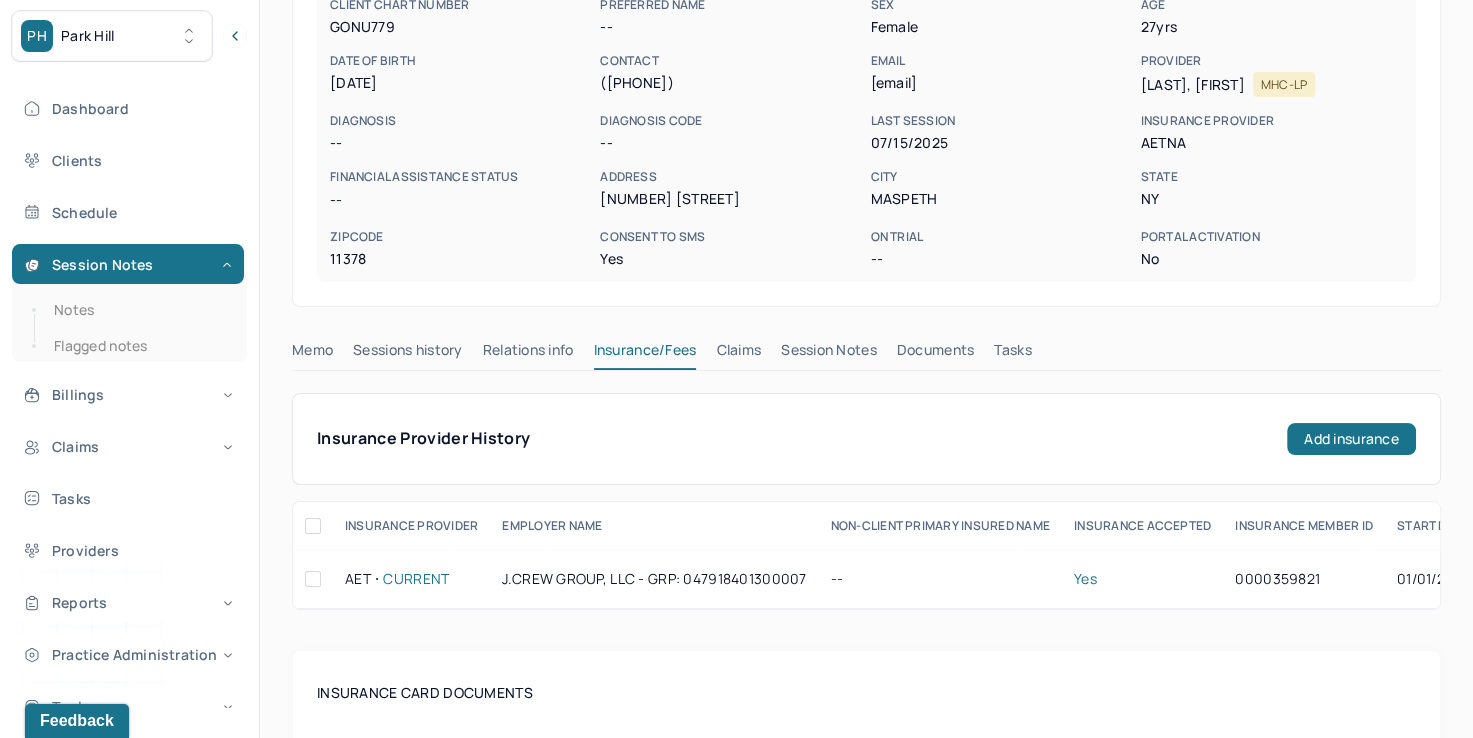 scroll, scrollTop: 200, scrollLeft: 0, axis: vertical 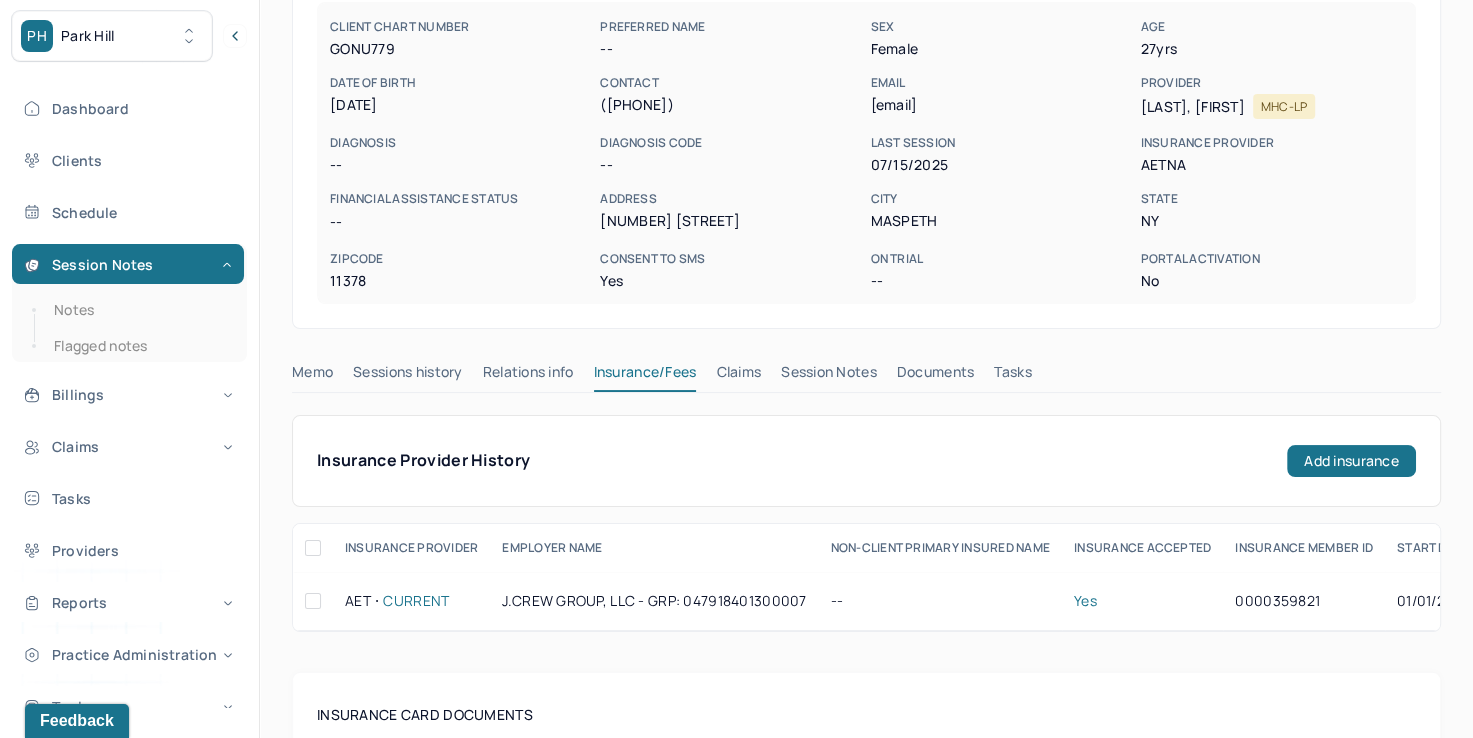 click on "Claims" at bounding box center (738, 376) 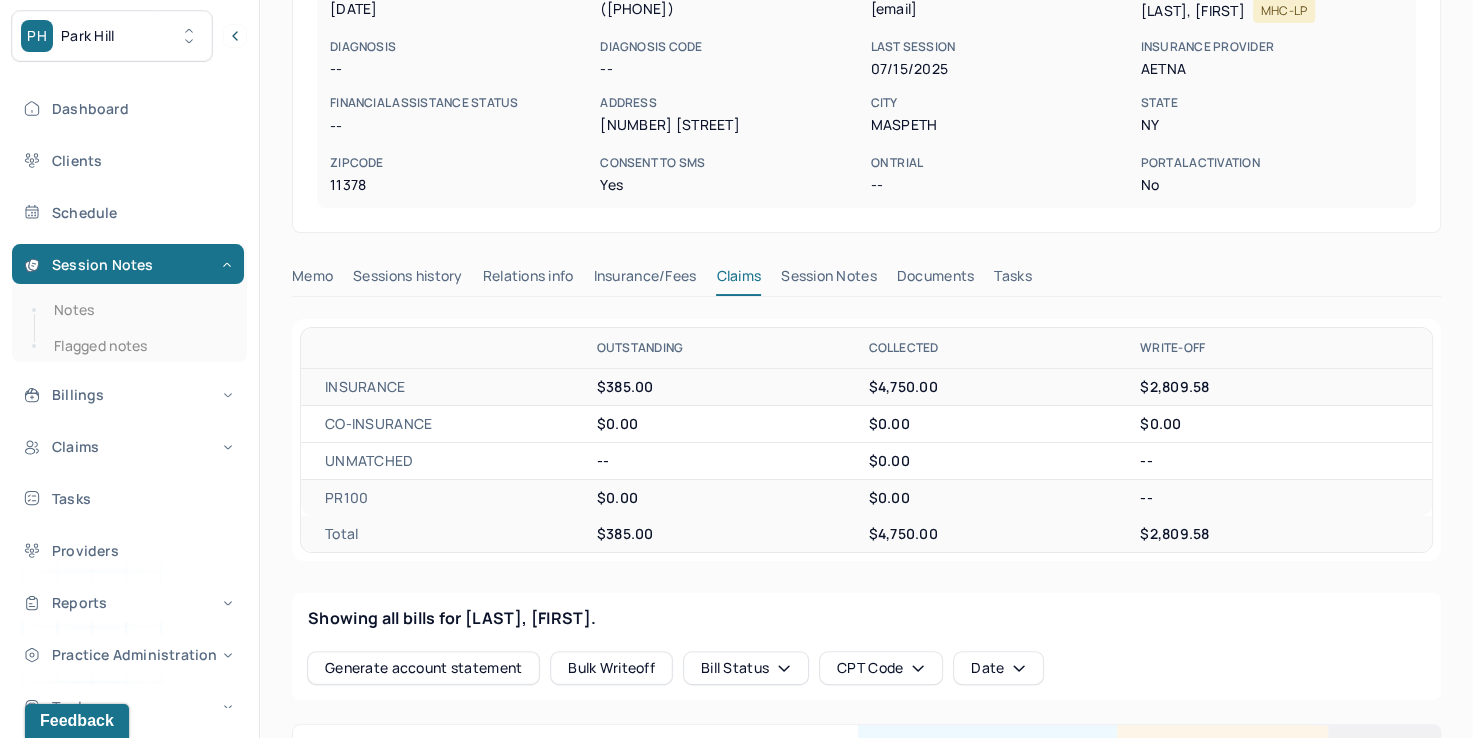 scroll, scrollTop: 800, scrollLeft: 0, axis: vertical 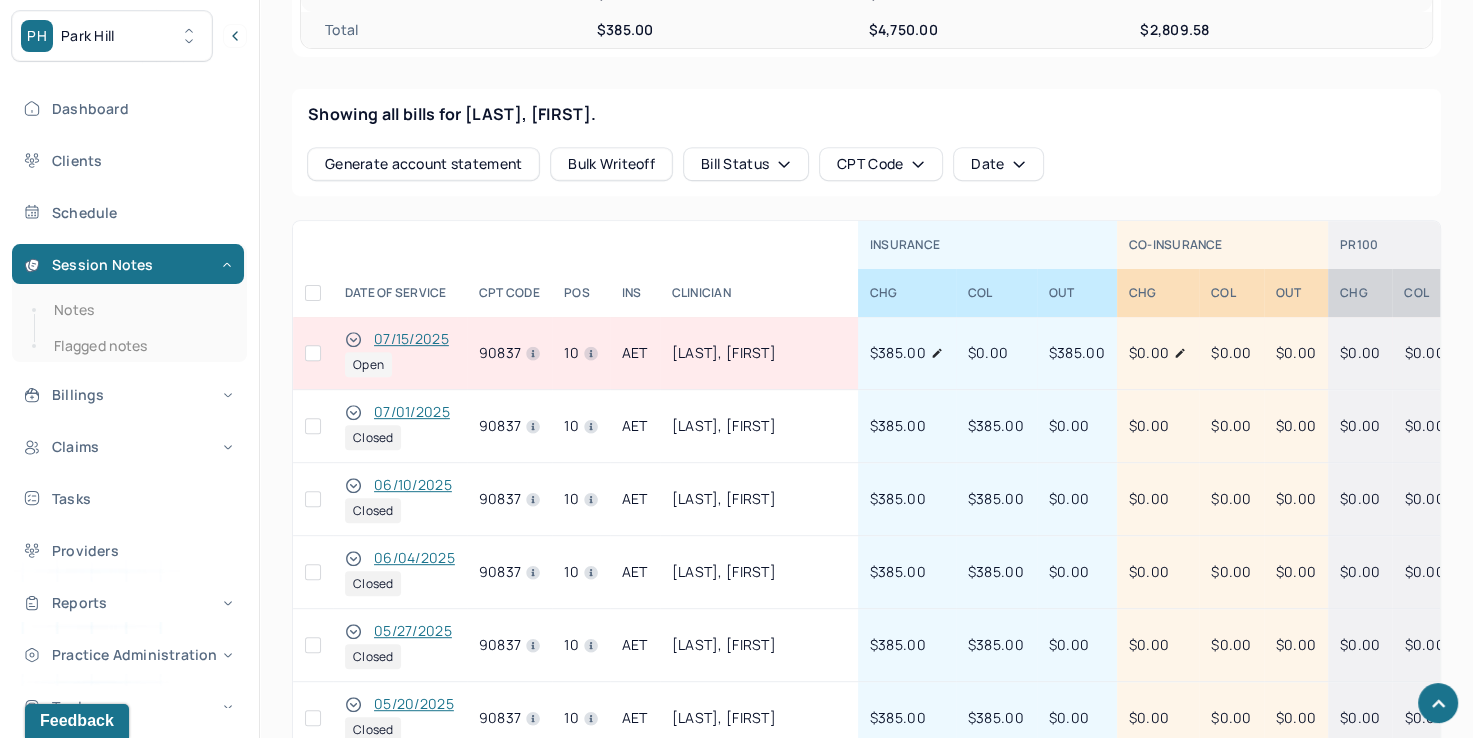 click on "07/15/2025" at bounding box center (411, 339) 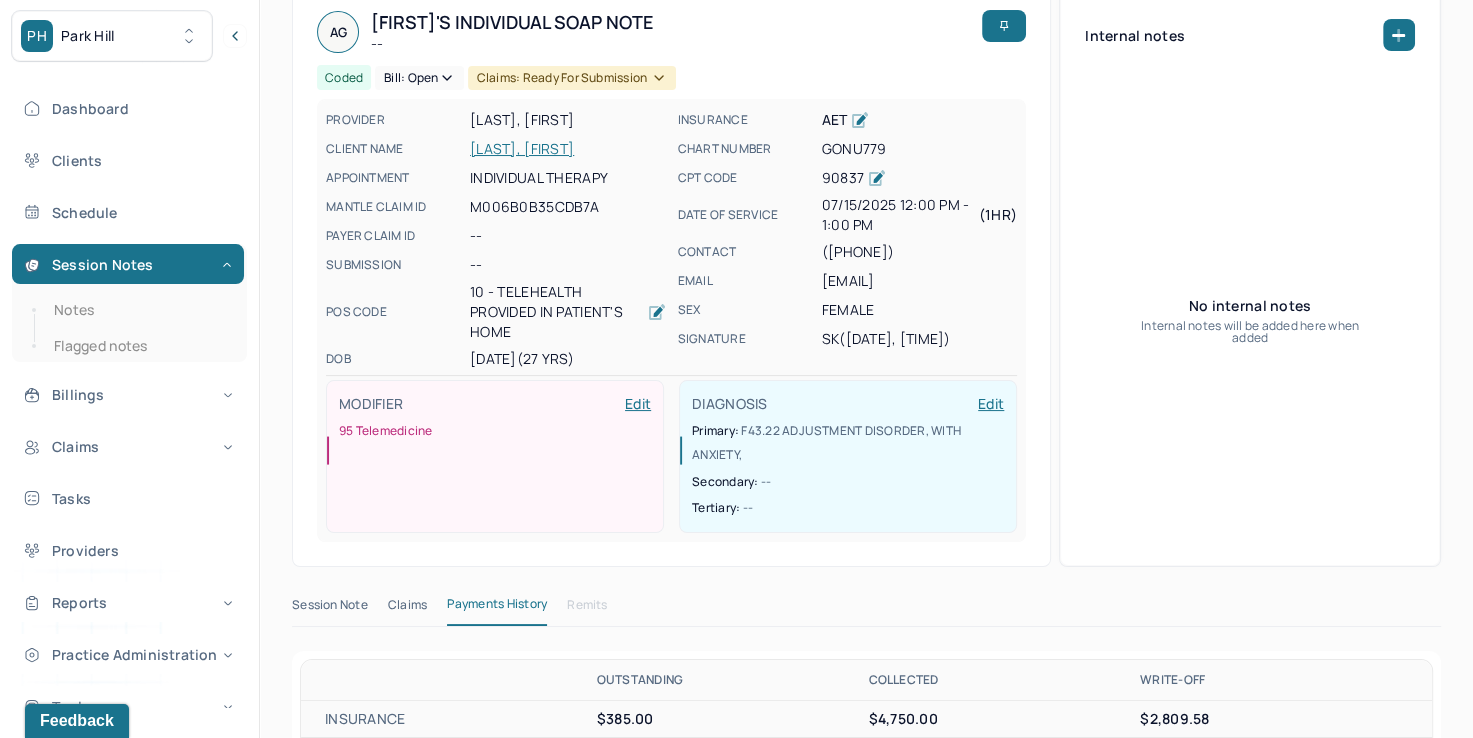 scroll, scrollTop: 128, scrollLeft: 0, axis: vertical 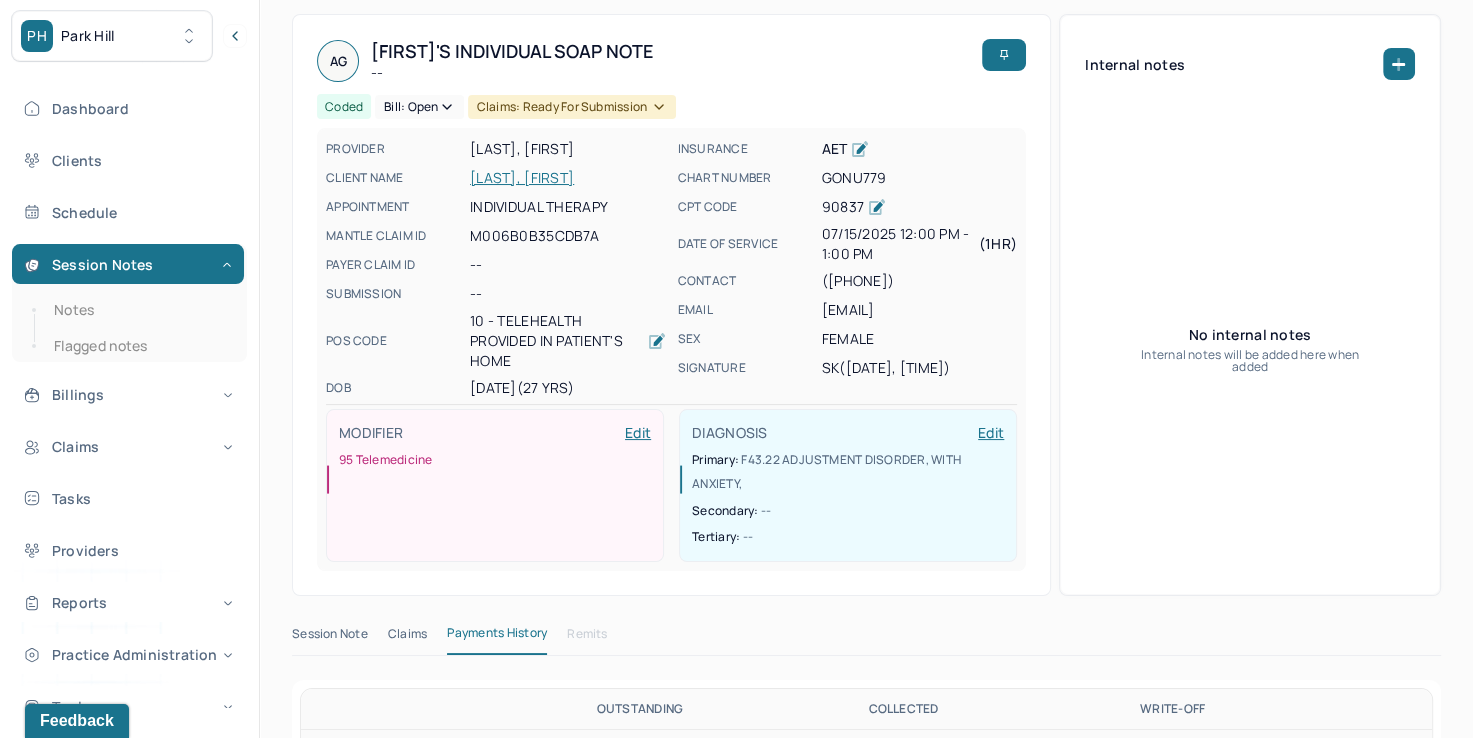 click 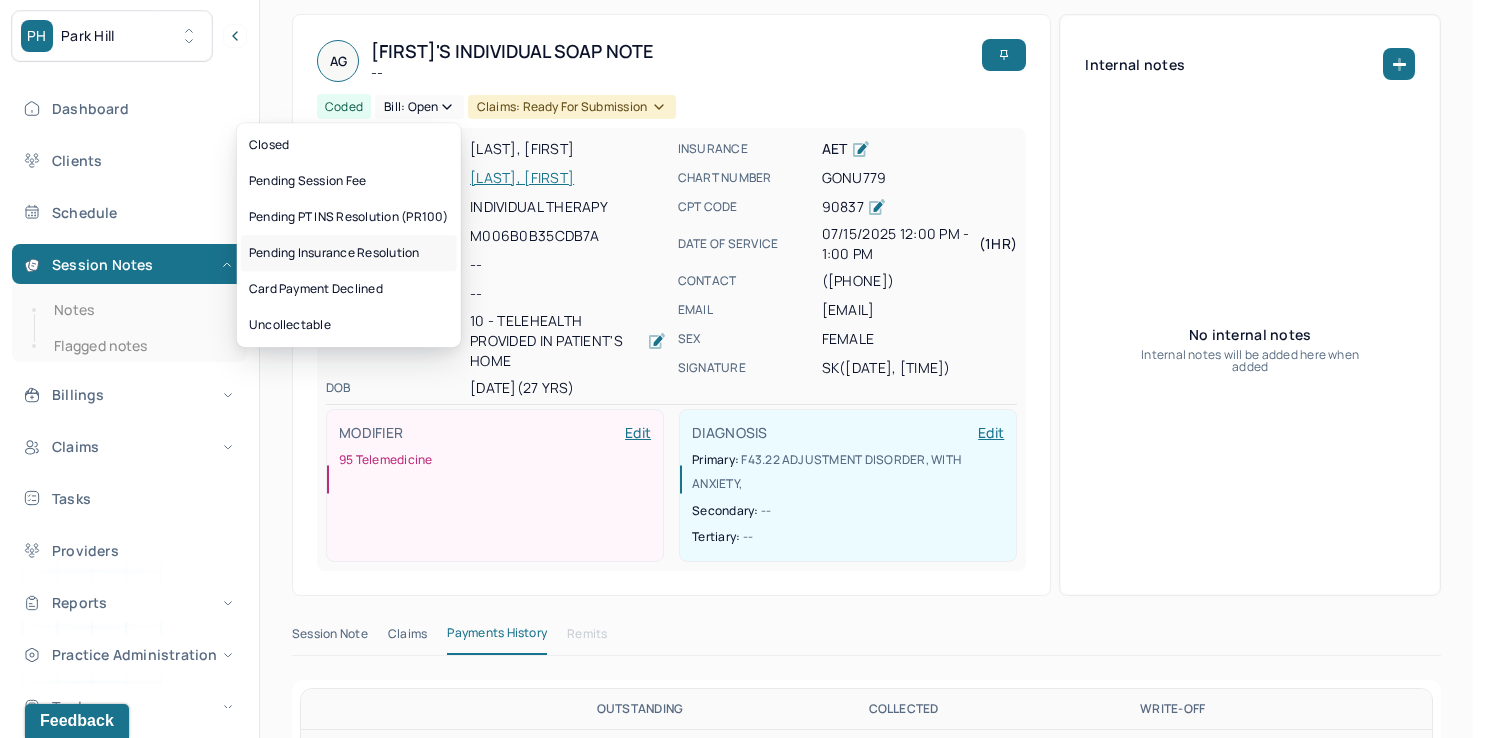 click on "Pending Insurance Resolution" at bounding box center [349, 253] 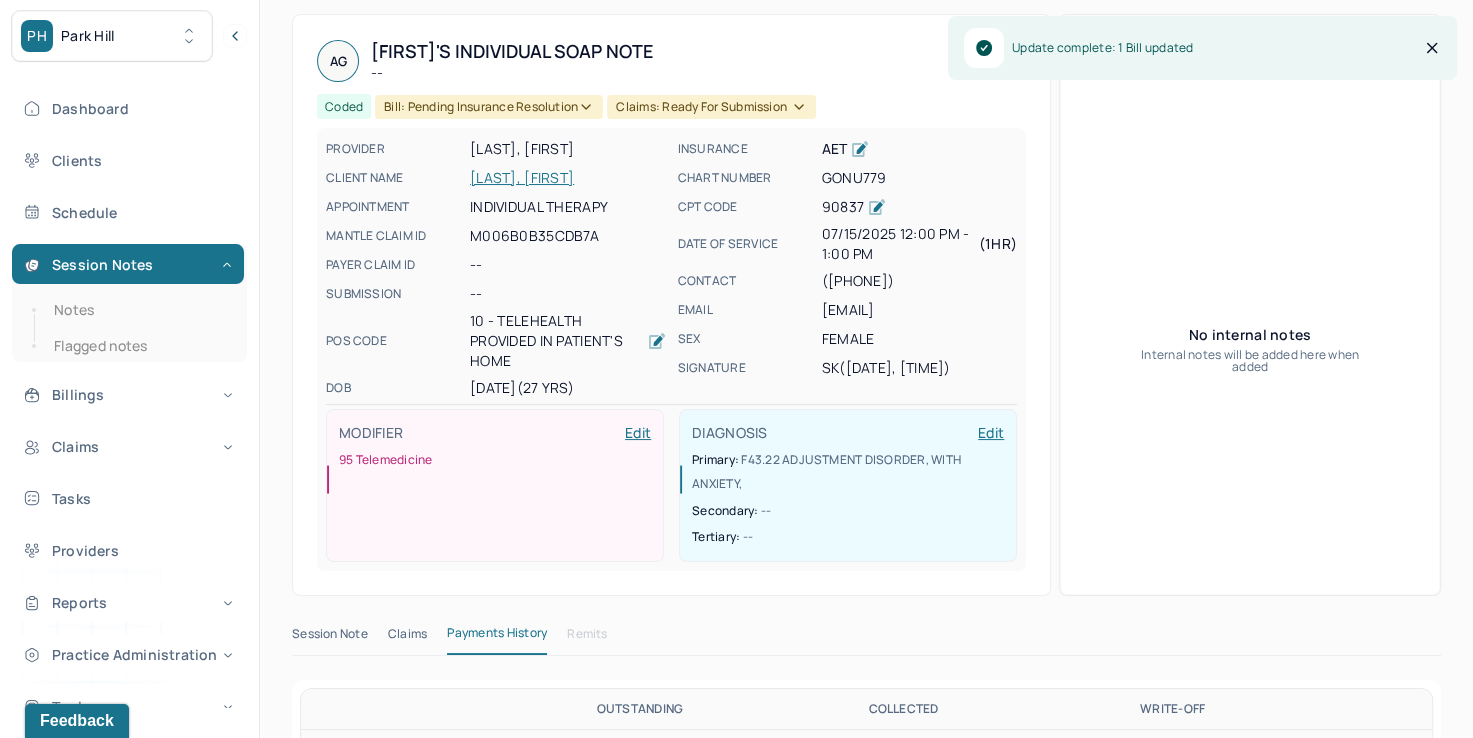 scroll, scrollTop: 0, scrollLeft: 0, axis: both 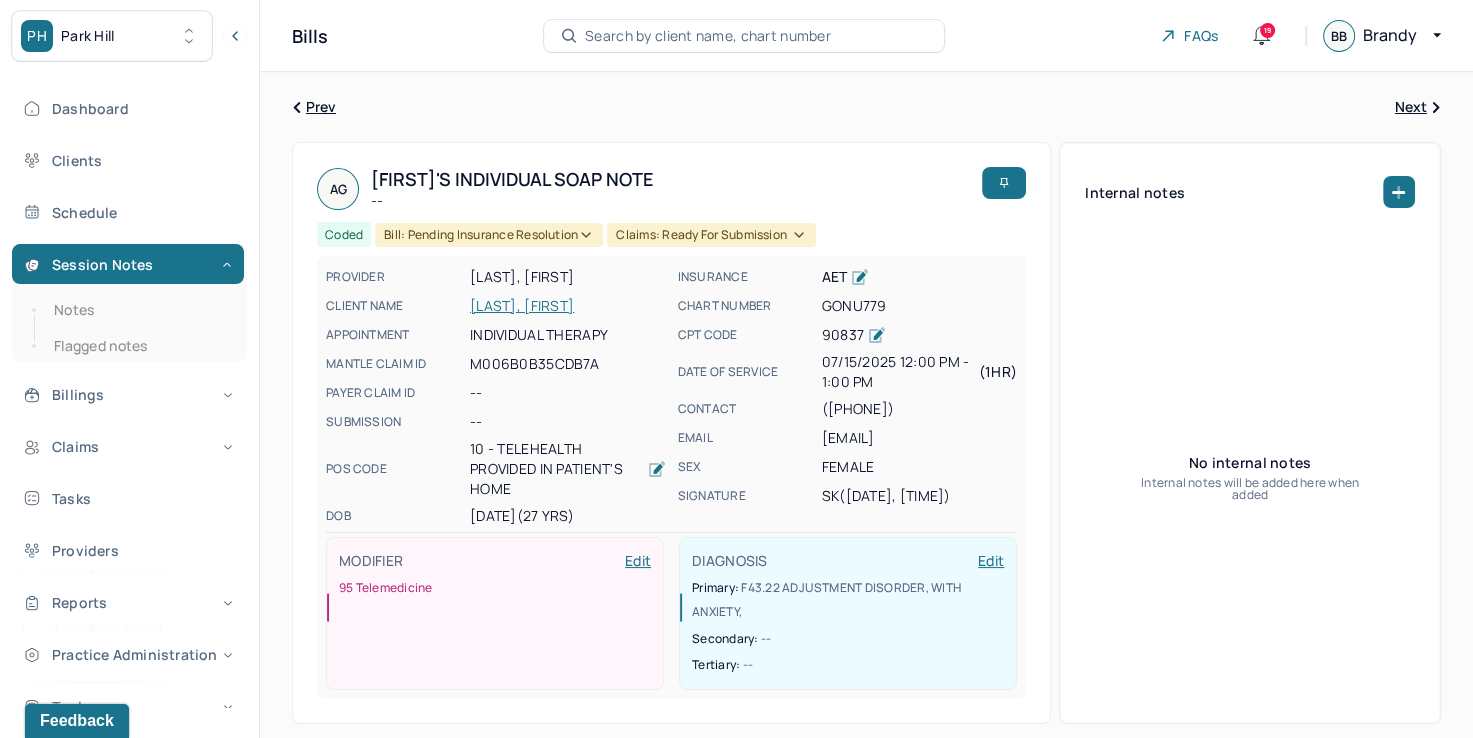 click on "Search by client name, chart number" at bounding box center [708, 36] 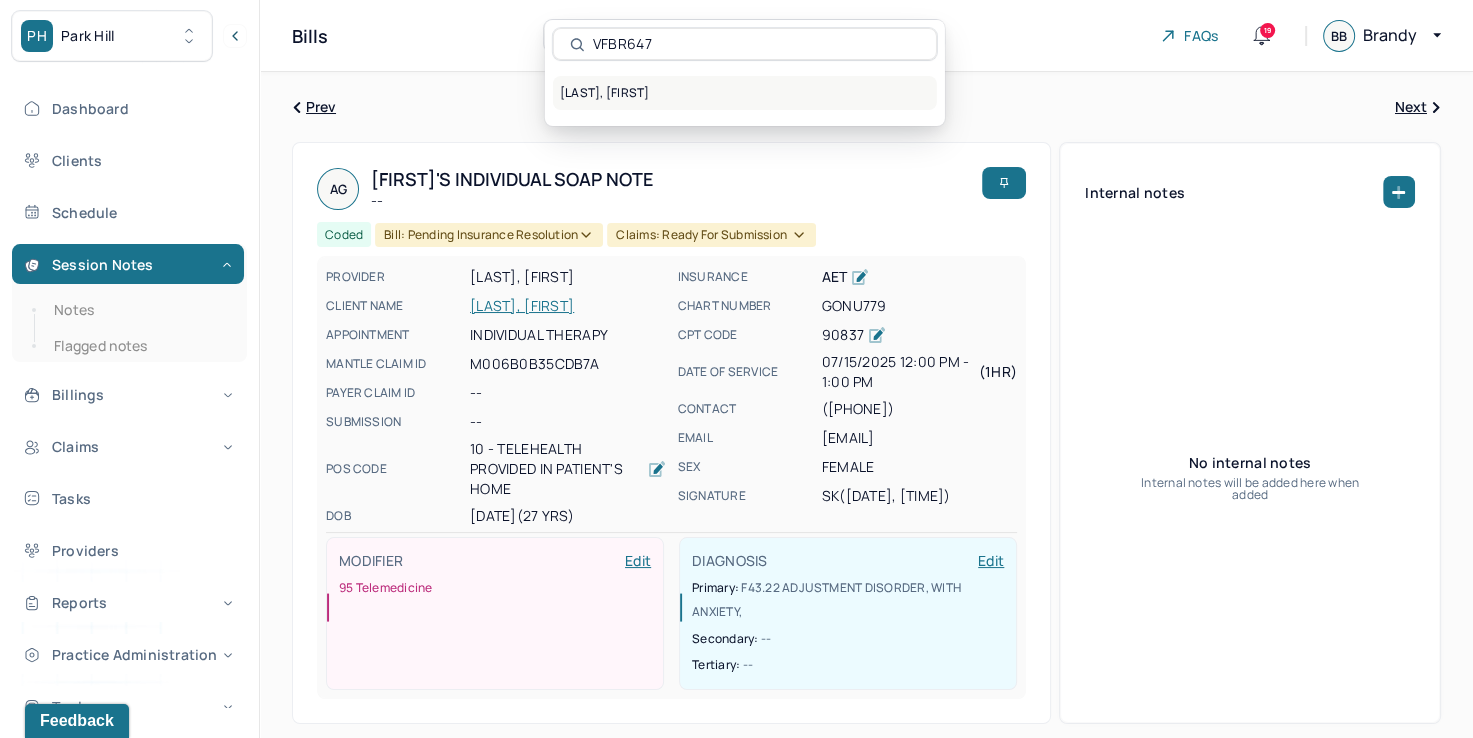 type on "VFBR647" 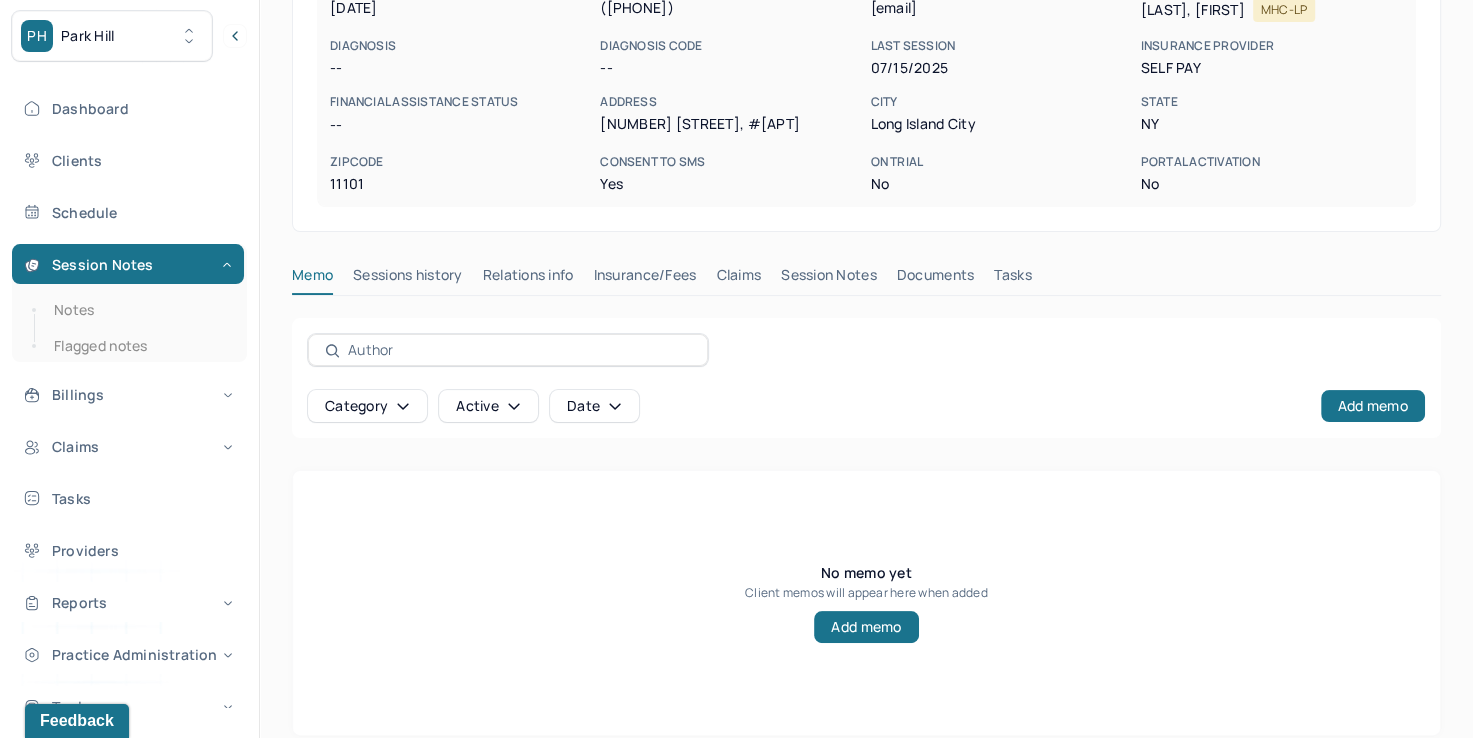 scroll, scrollTop: 300, scrollLeft: 0, axis: vertical 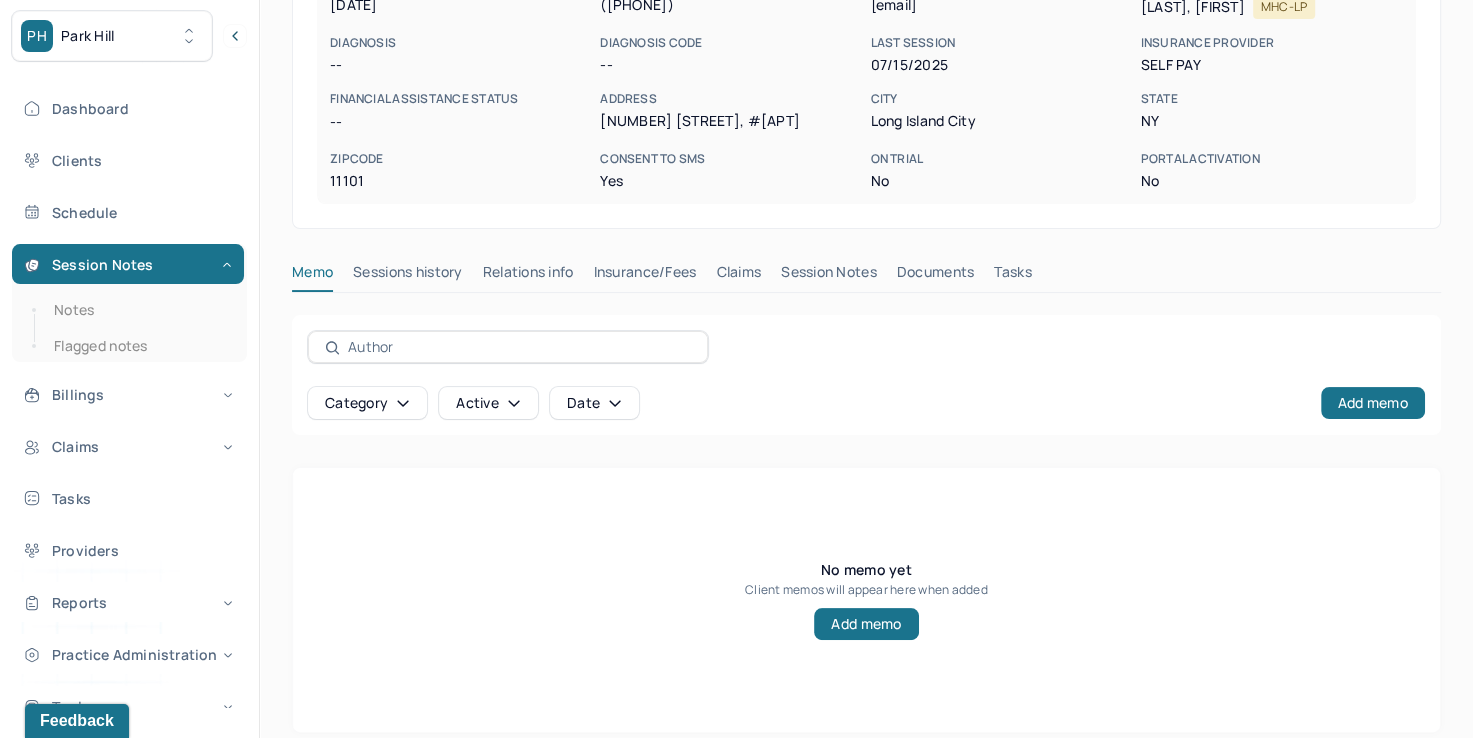 click on "Insurance/Fees" at bounding box center (645, 276) 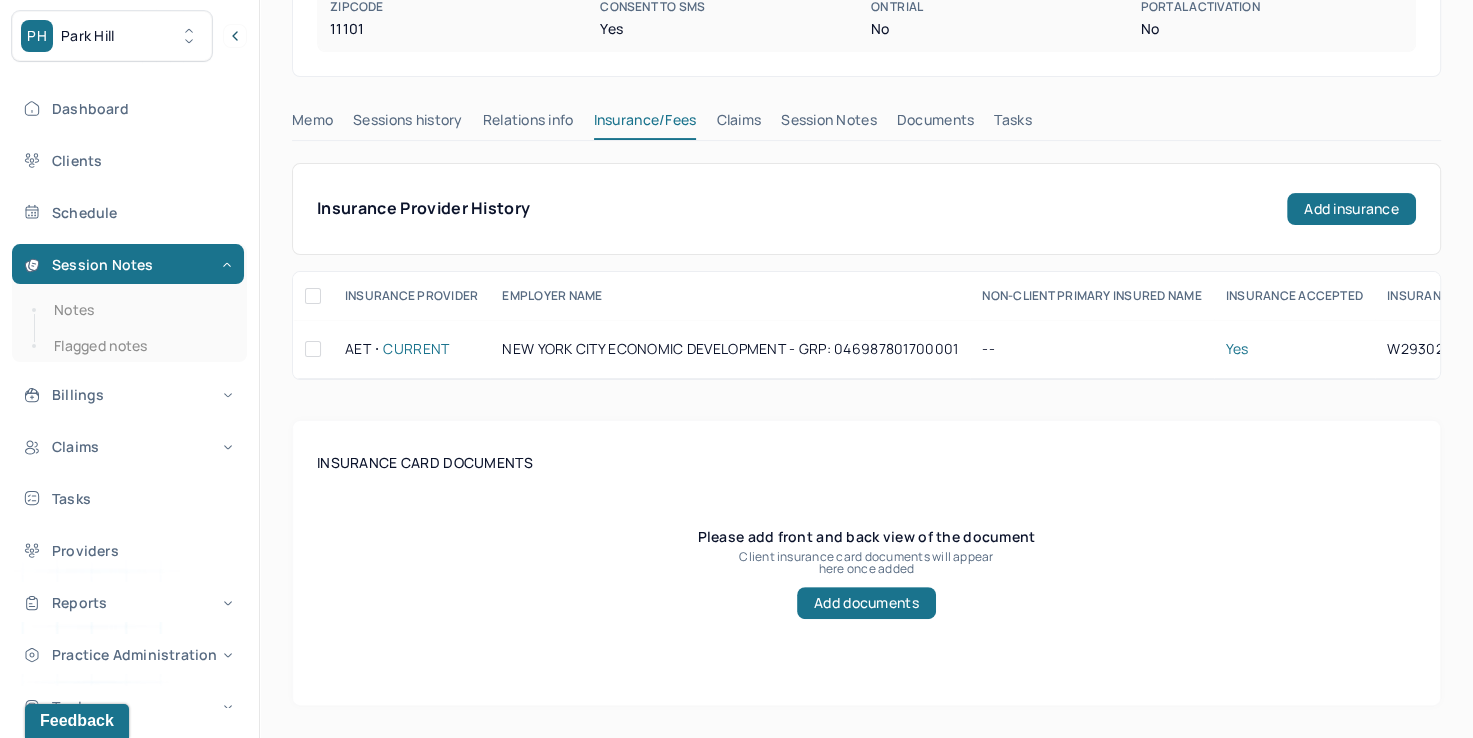 scroll, scrollTop: 200, scrollLeft: 0, axis: vertical 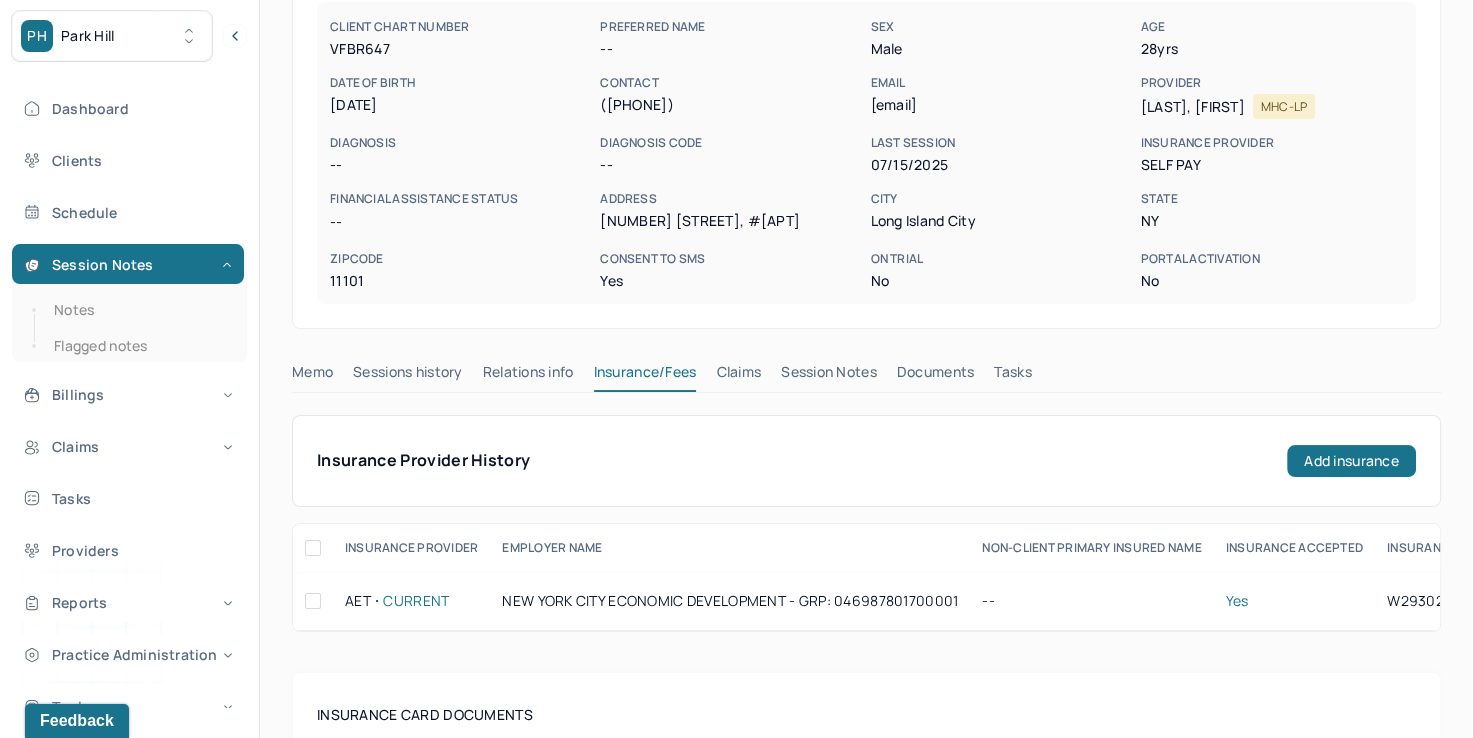 click on "Claims" at bounding box center [738, 376] 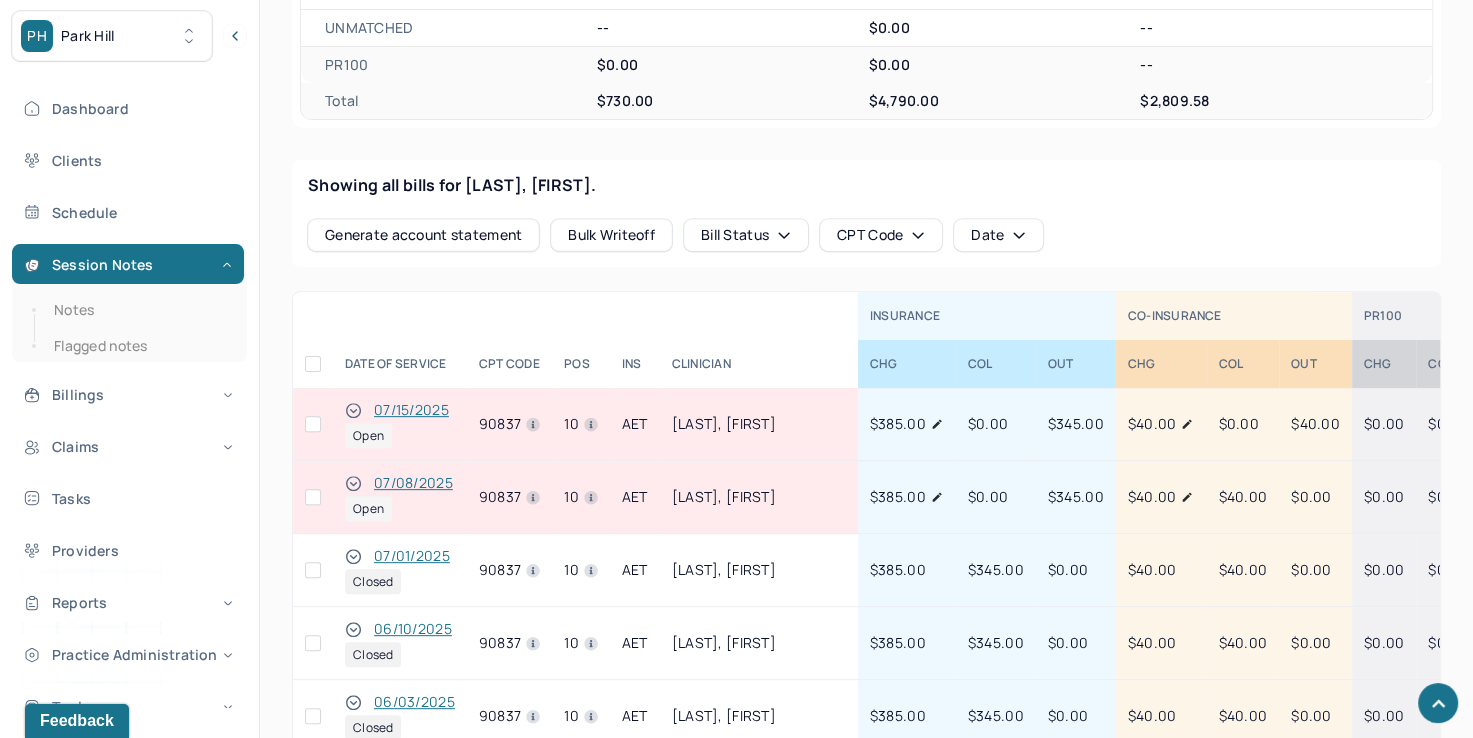 scroll, scrollTop: 800, scrollLeft: 0, axis: vertical 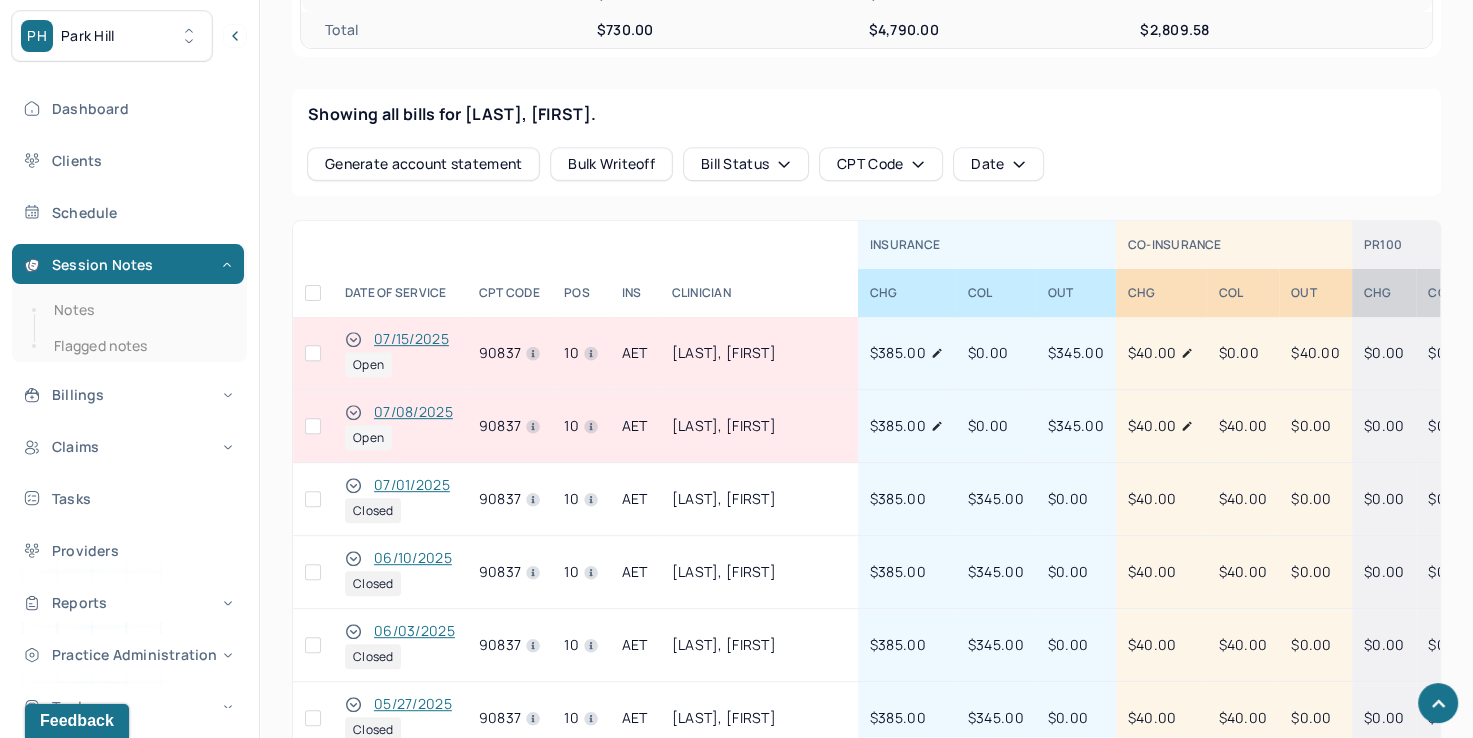 click at bounding box center [313, 353] 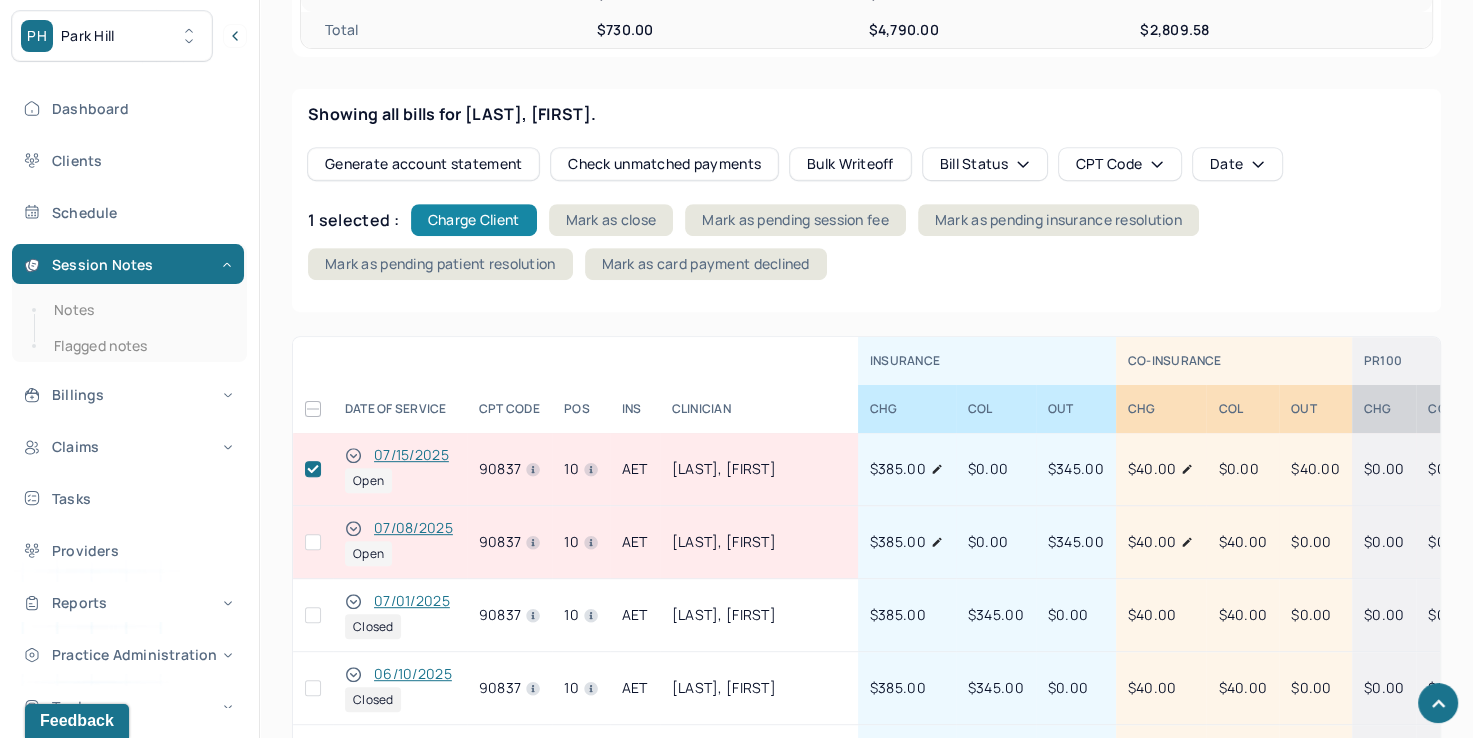 click on "Charge Client" at bounding box center (474, 220) 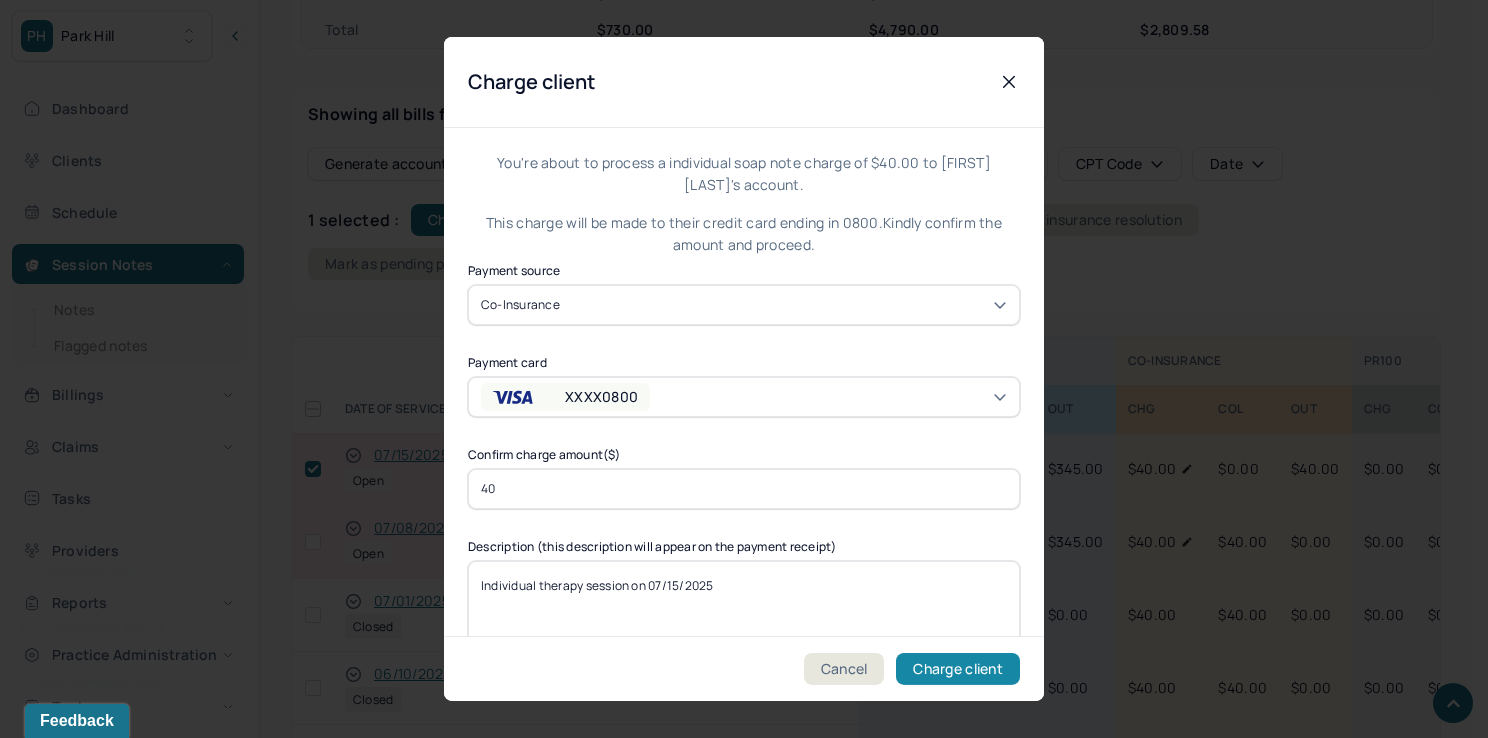 click on "Charge client" at bounding box center (958, 669) 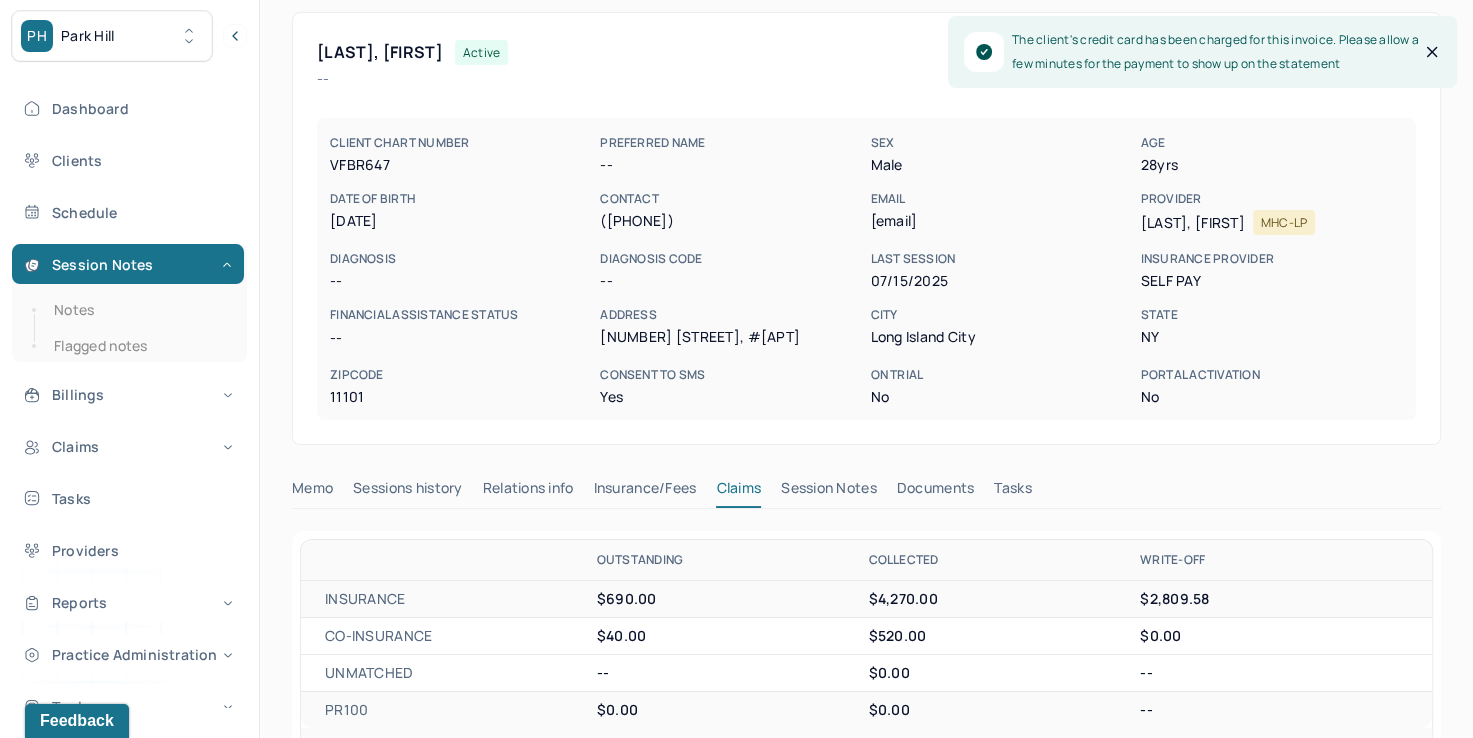 scroll, scrollTop: 0, scrollLeft: 0, axis: both 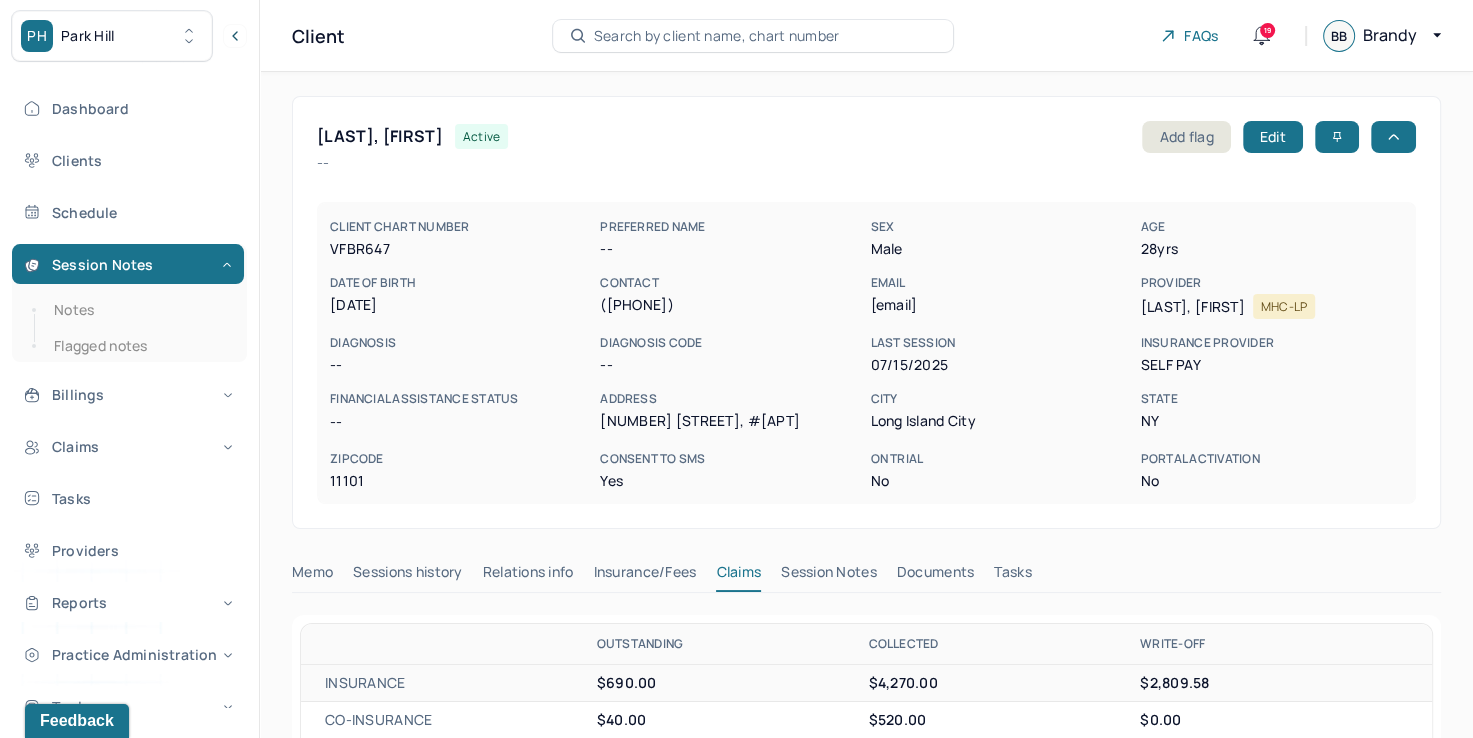 click on "Search by client name, chart number" at bounding box center [717, 36] 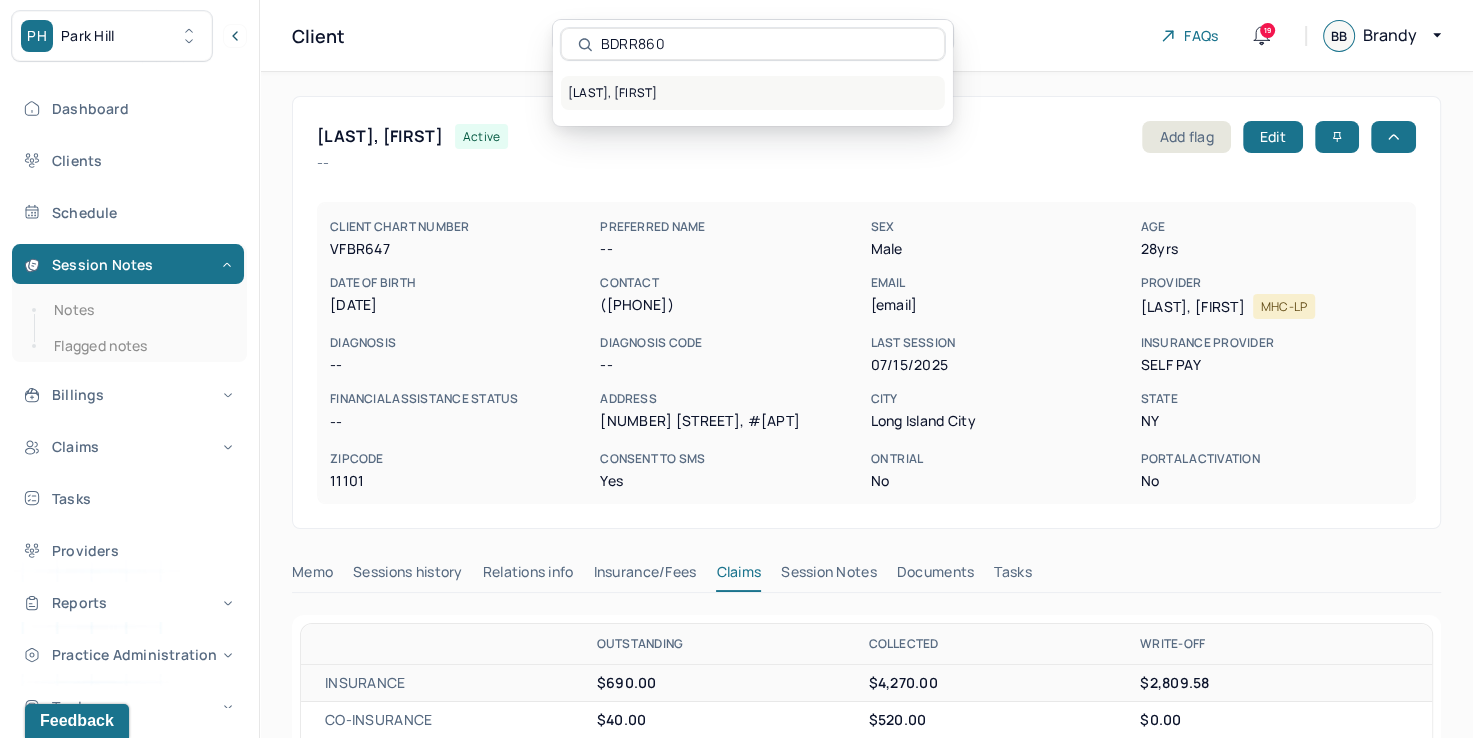 type on "BDRR860" 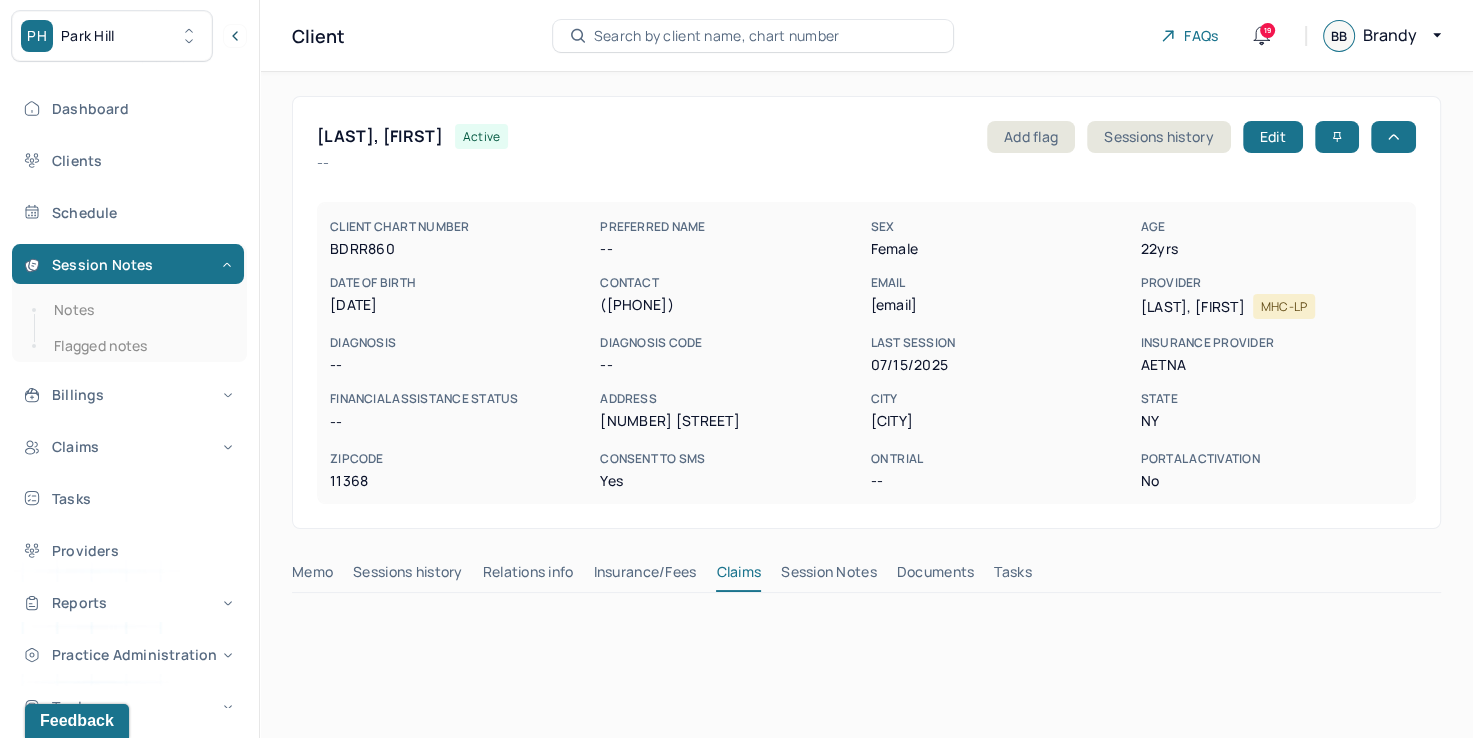 scroll, scrollTop: 200, scrollLeft: 0, axis: vertical 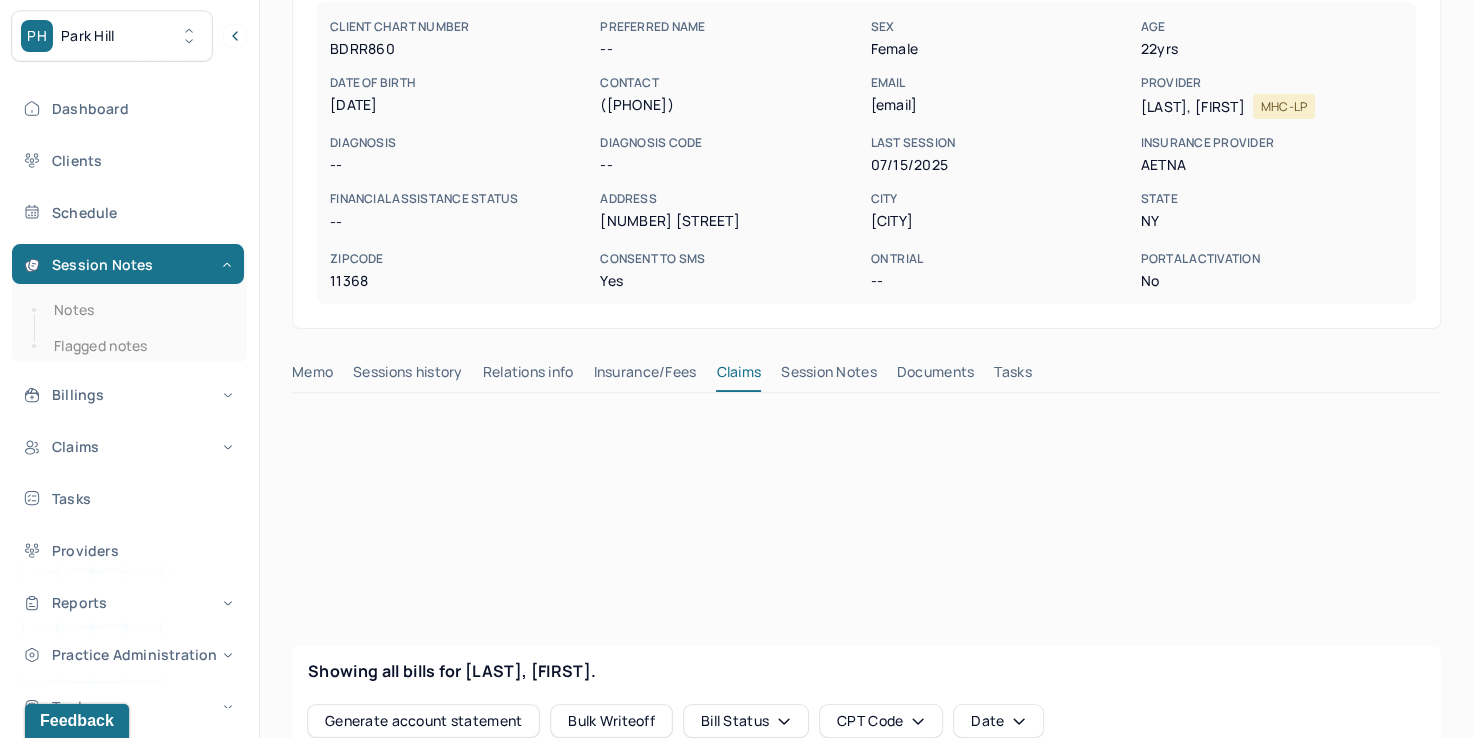 click on "Insurance/Fees" at bounding box center [645, 376] 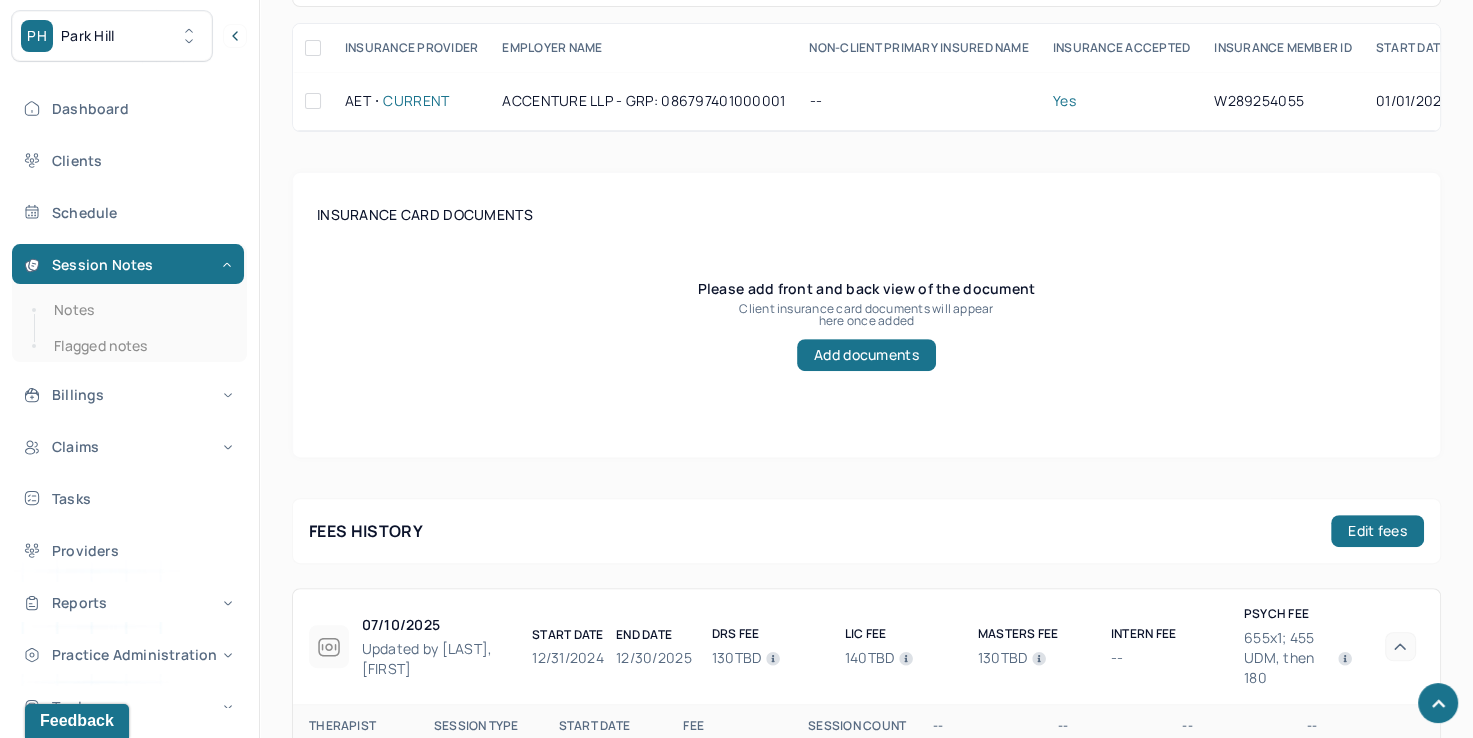 scroll, scrollTop: 300, scrollLeft: 0, axis: vertical 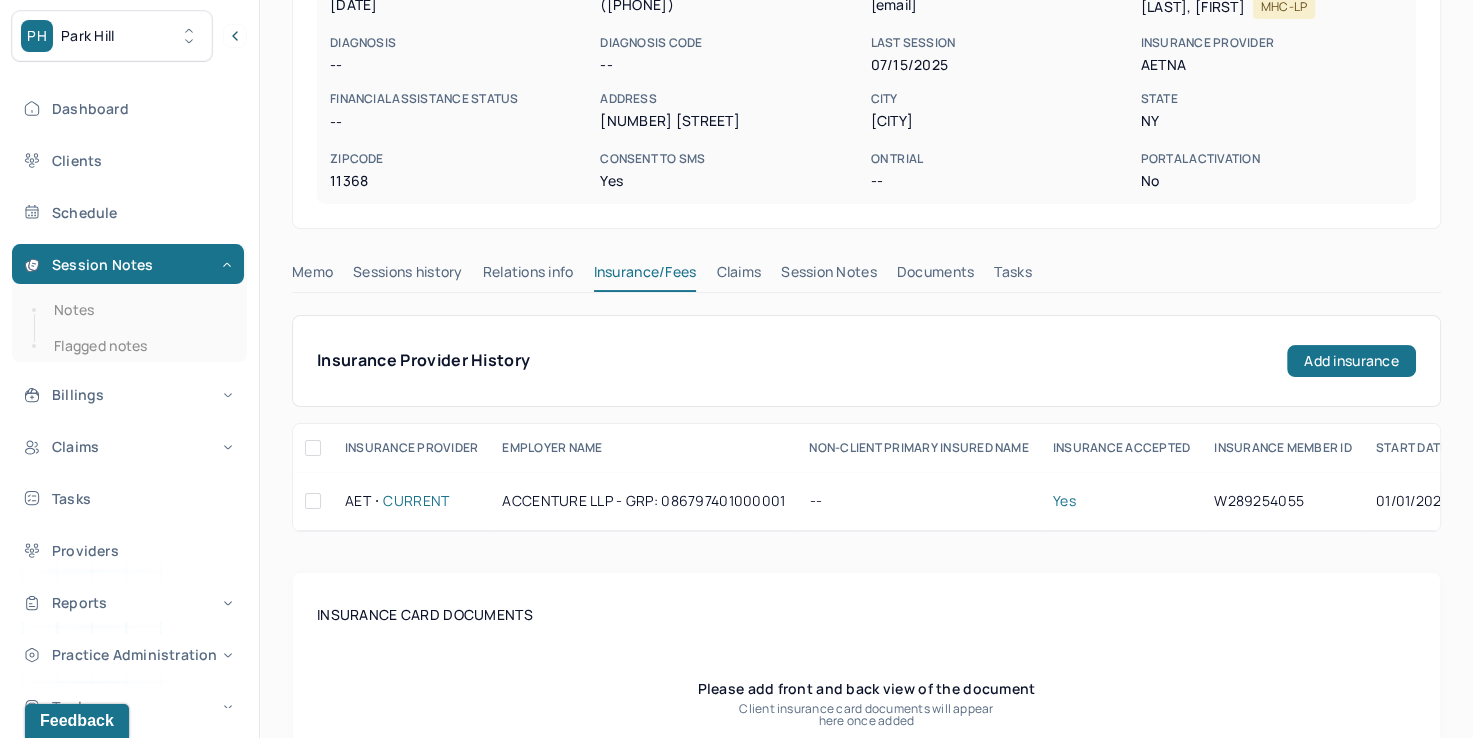 click on "Claims" at bounding box center (738, 276) 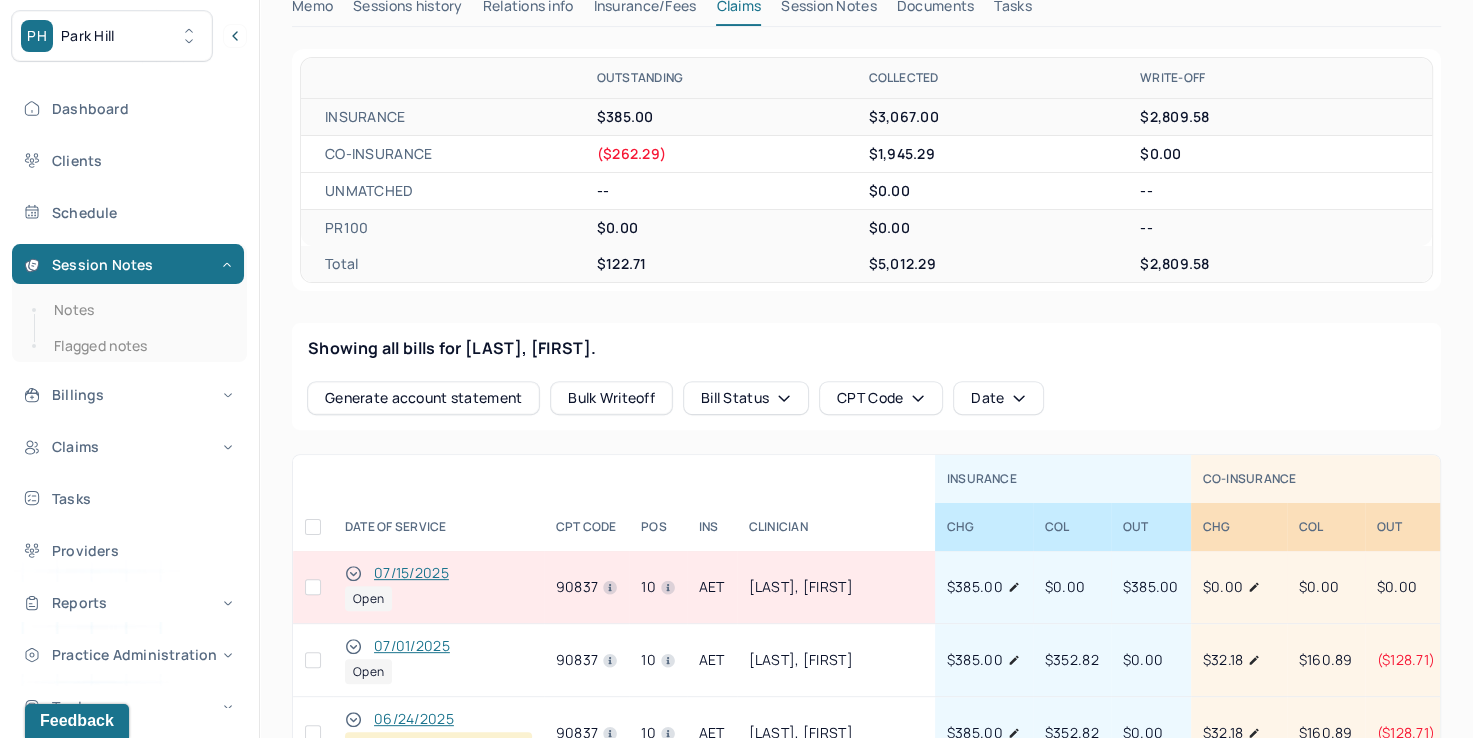 scroll, scrollTop: 700, scrollLeft: 0, axis: vertical 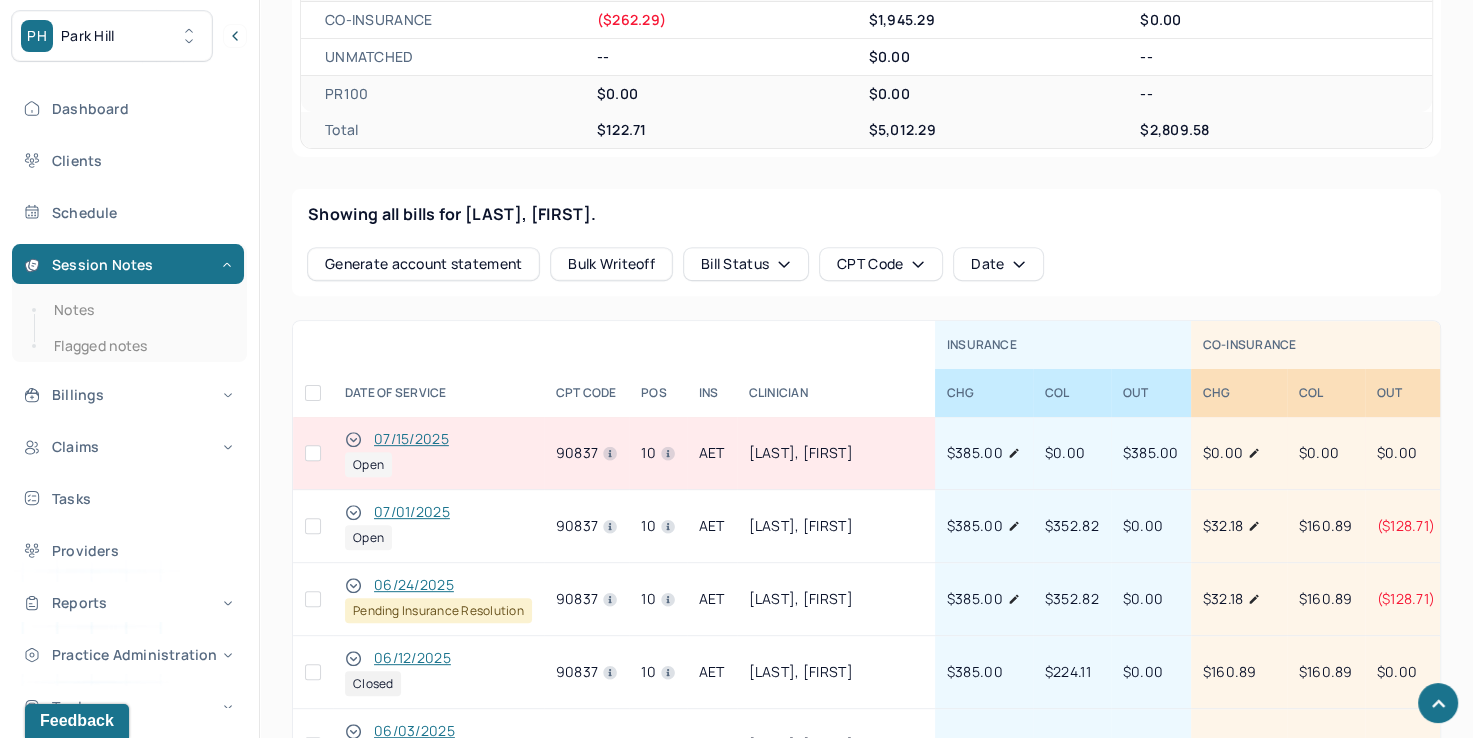 click on "07/15/2025" at bounding box center (411, 439) 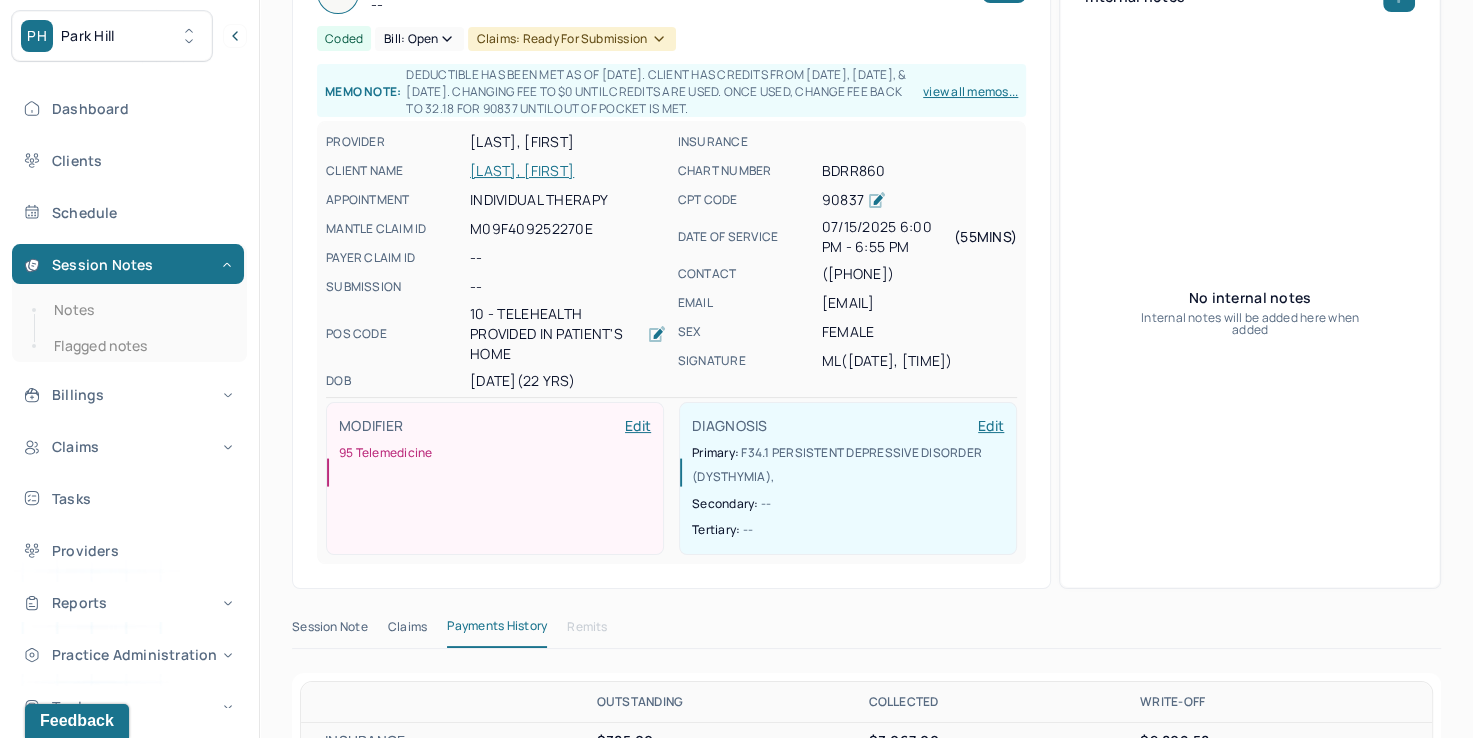 scroll, scrollTop: 124, scrollLeft: 0, axis: vertical 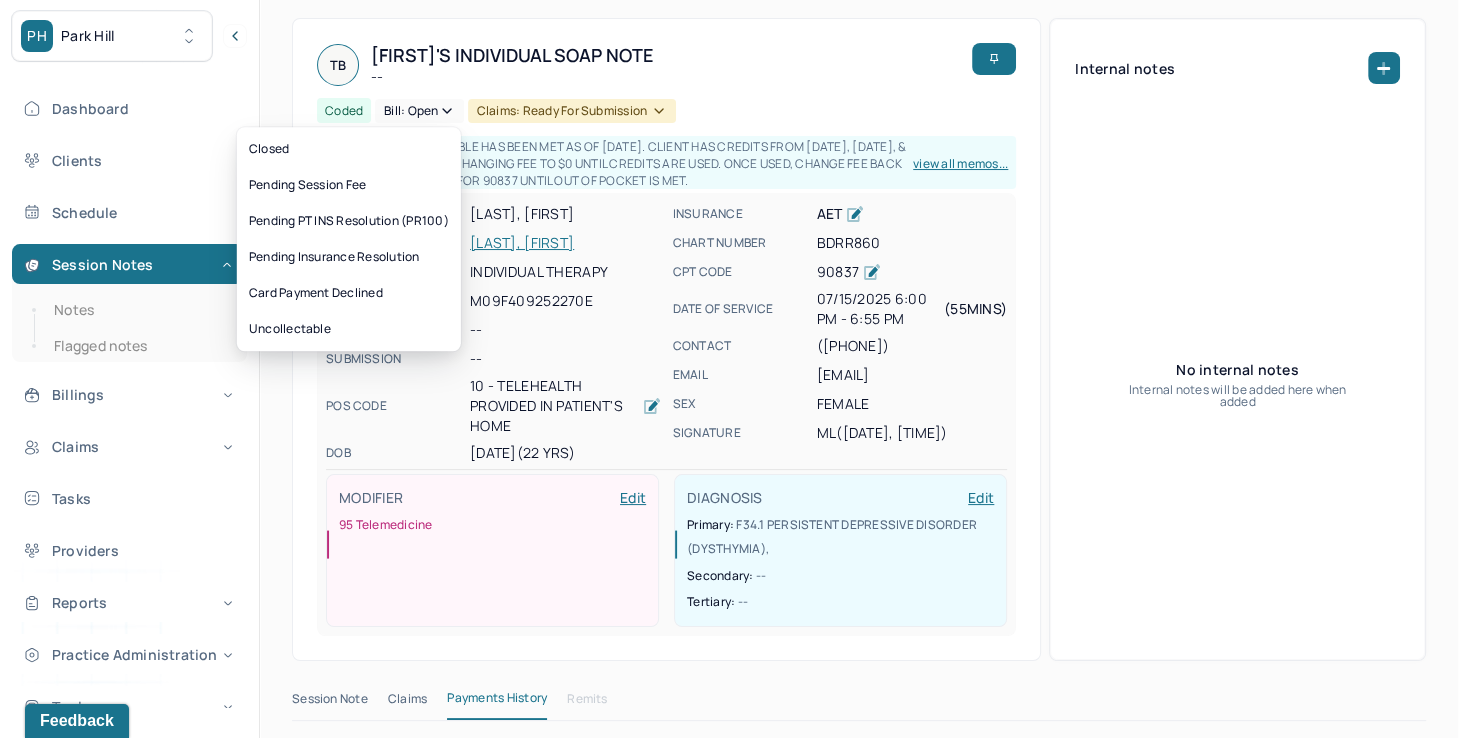 click 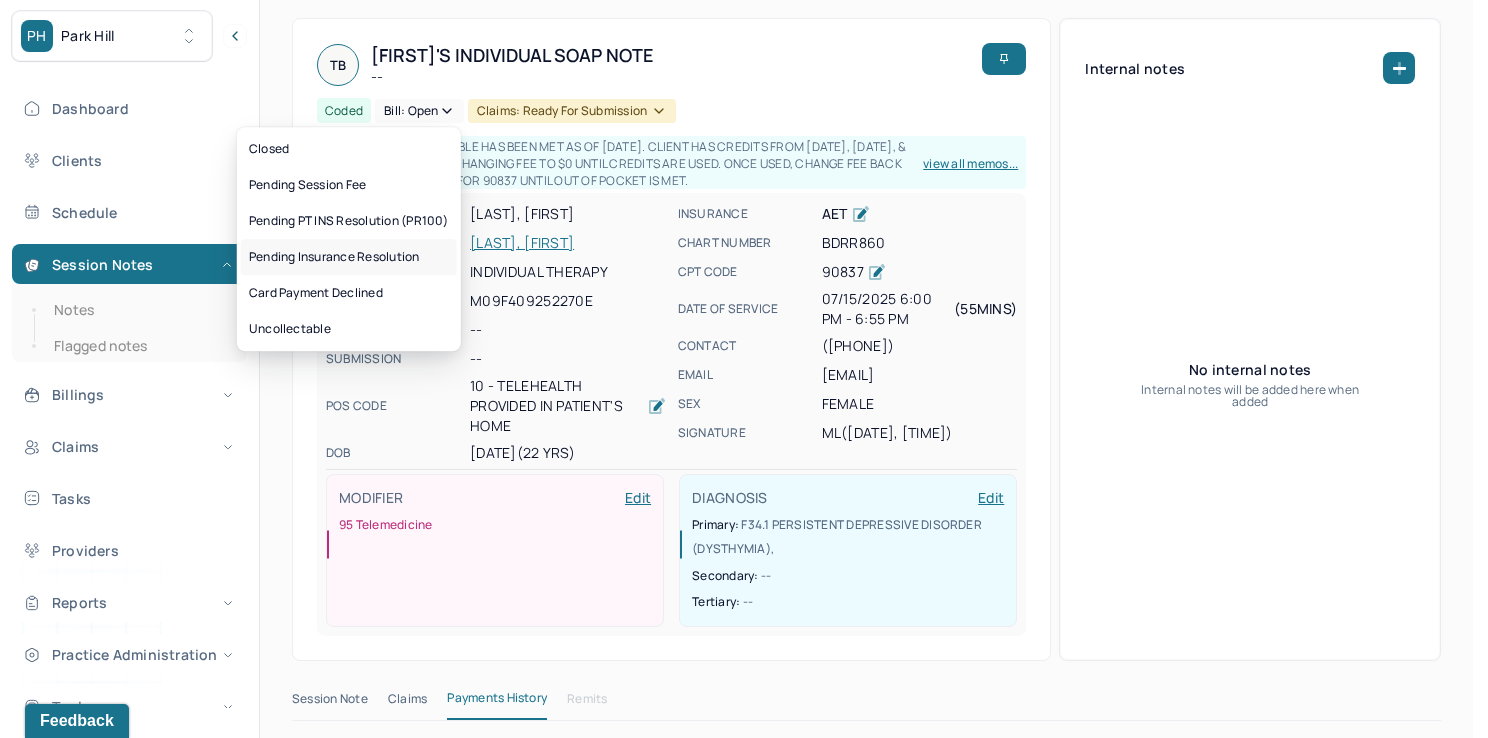 click on "Pending Insurance Resolution" at bounding box center [349, 257] 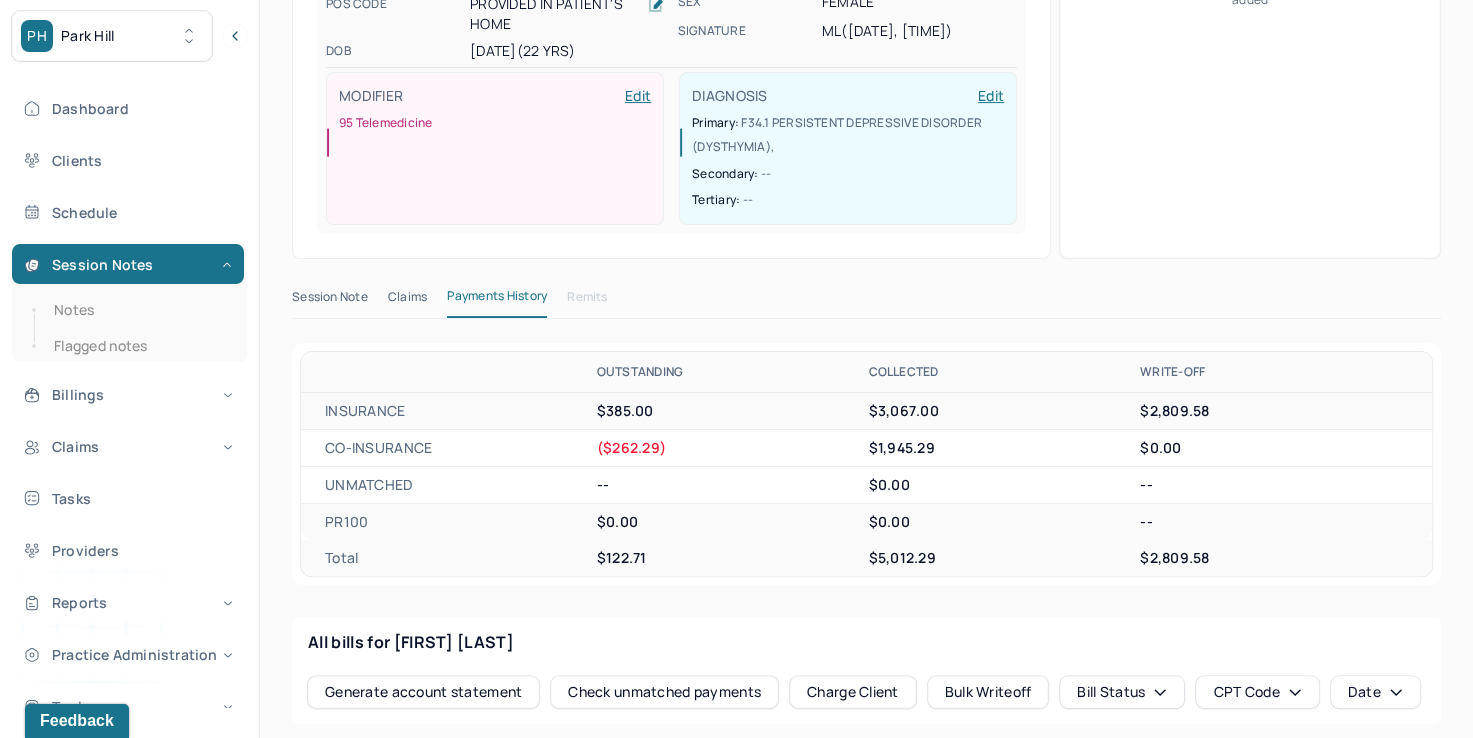 scroll, scrollTop: 524, scrollLeft: 0, axis: vertical 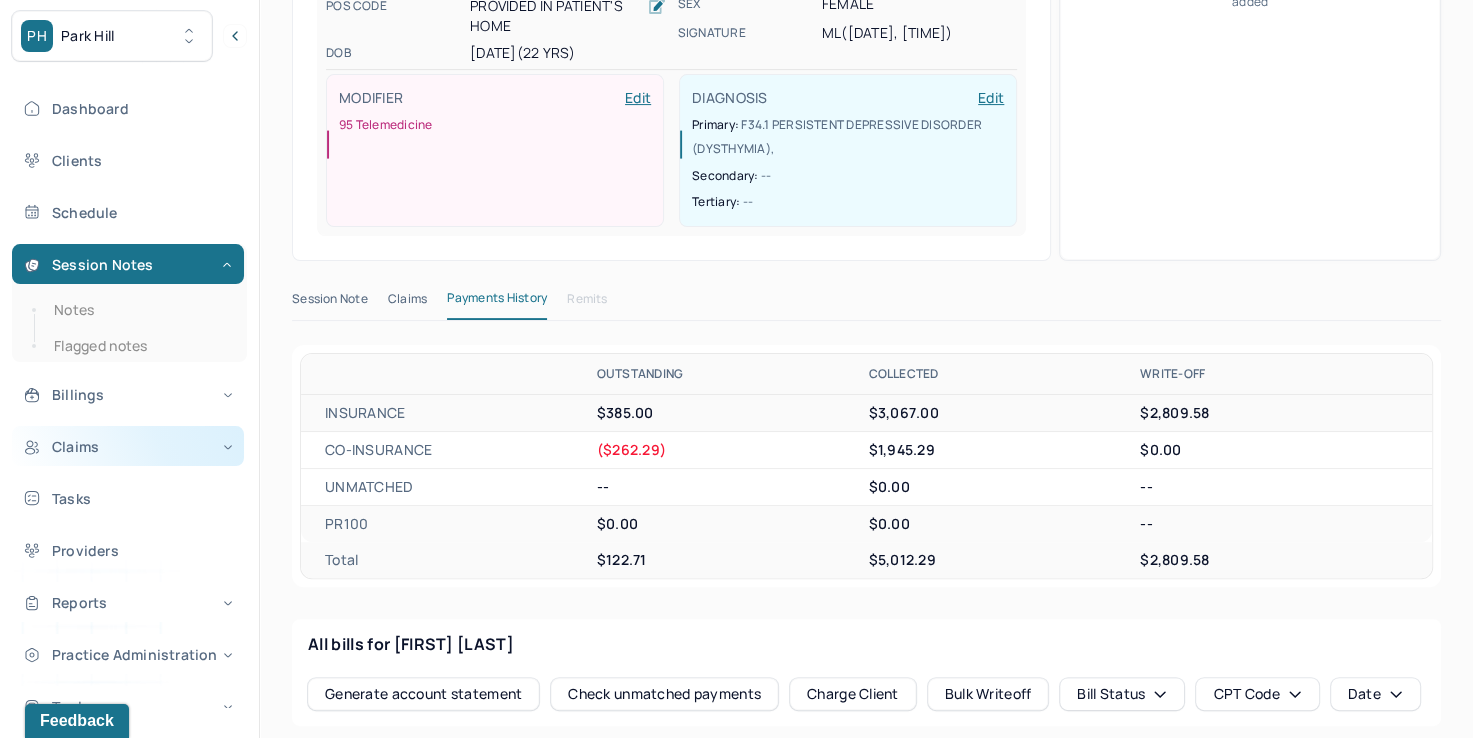 click on "Claims" at bounding box center (128, 446) 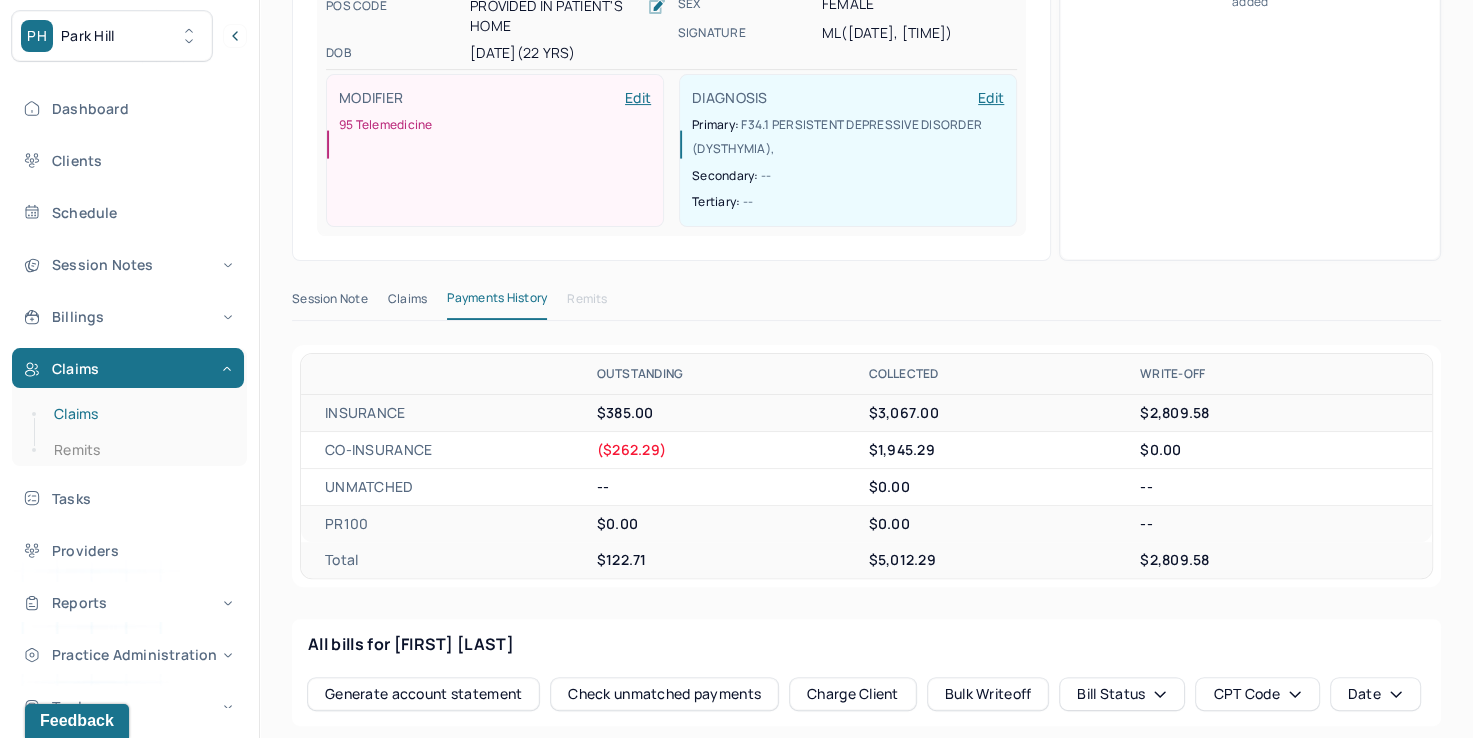 click on "Claims" at bounding box center [139, 414] 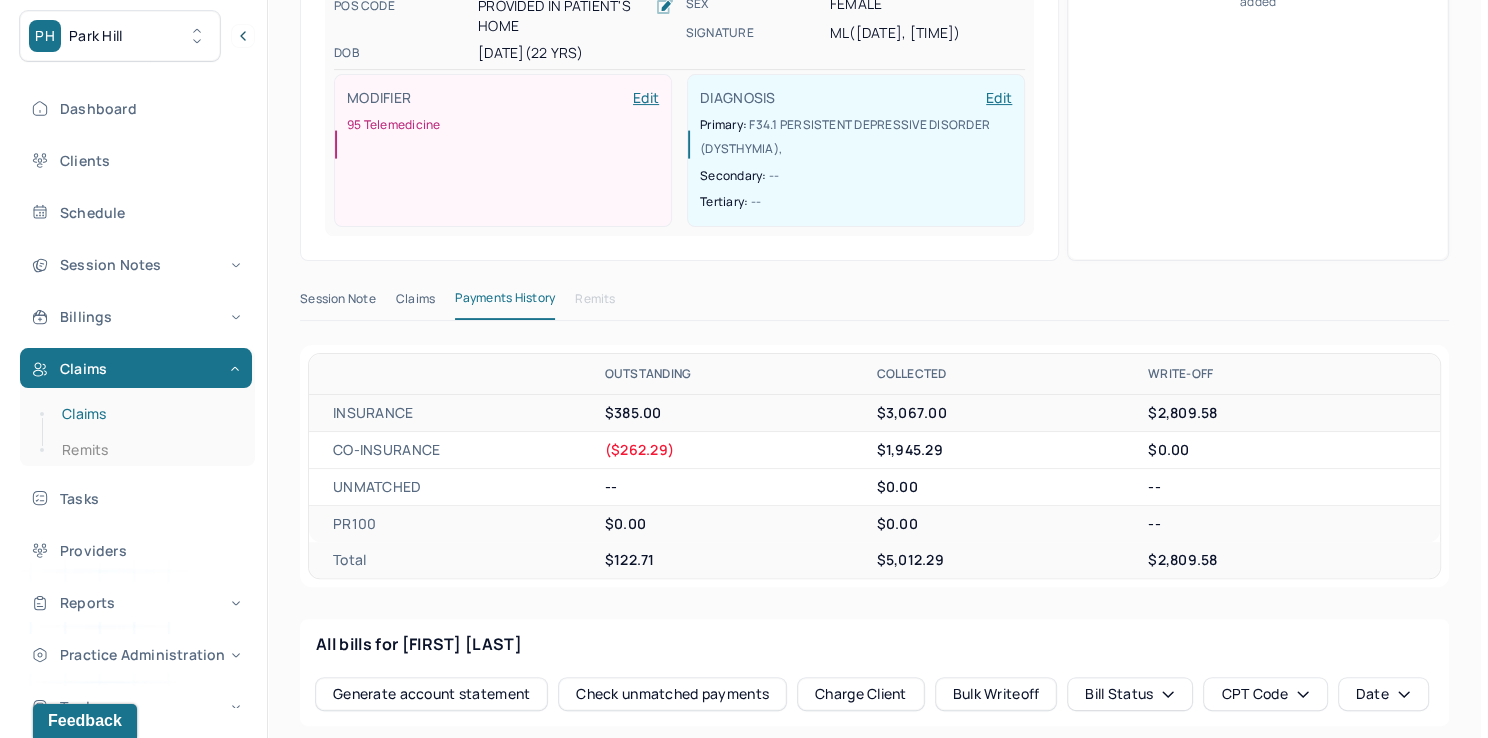 scroll, scrollTop: 0, scrollLeft: 0, axis: both 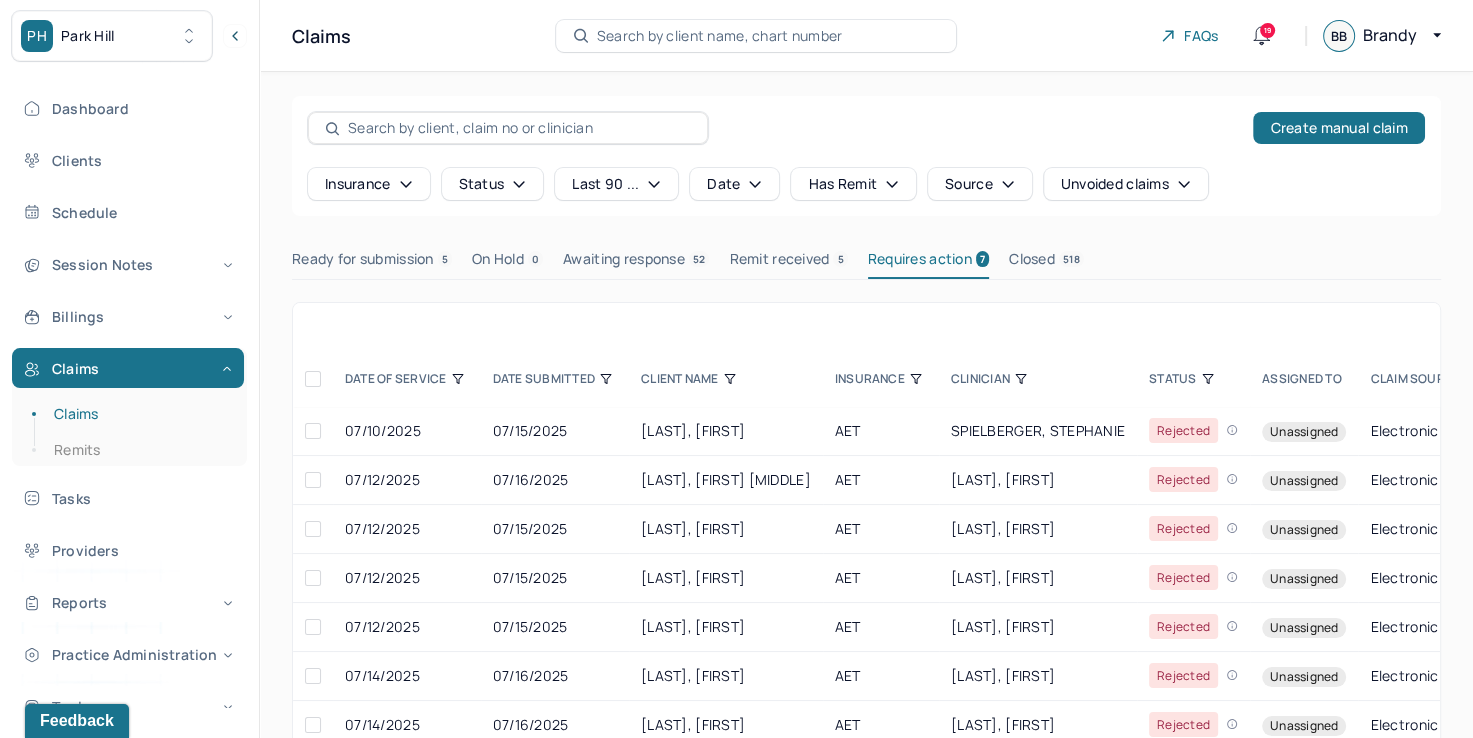 click on "Ready for submission 5" at bounding box center [372, 263] 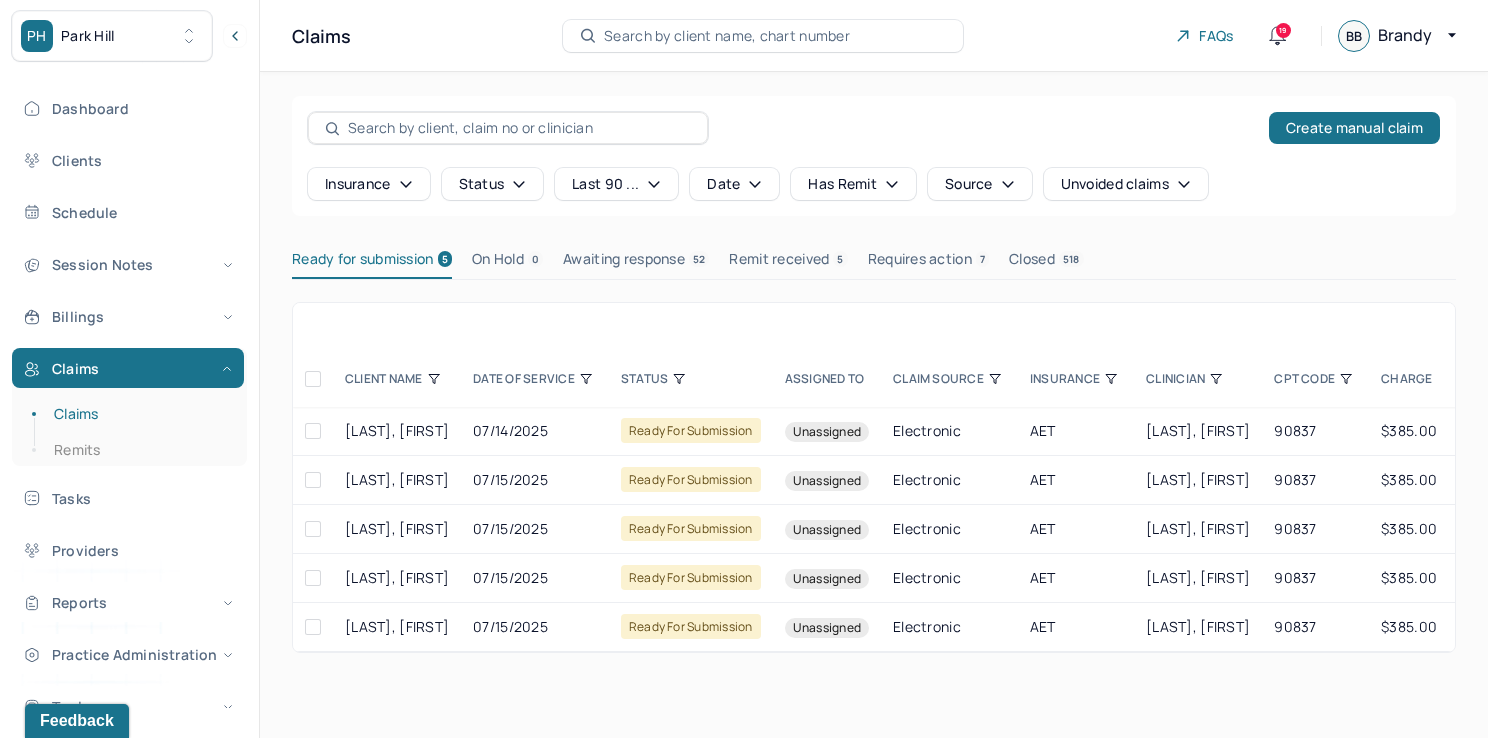 click at bounding box center [313, 379] 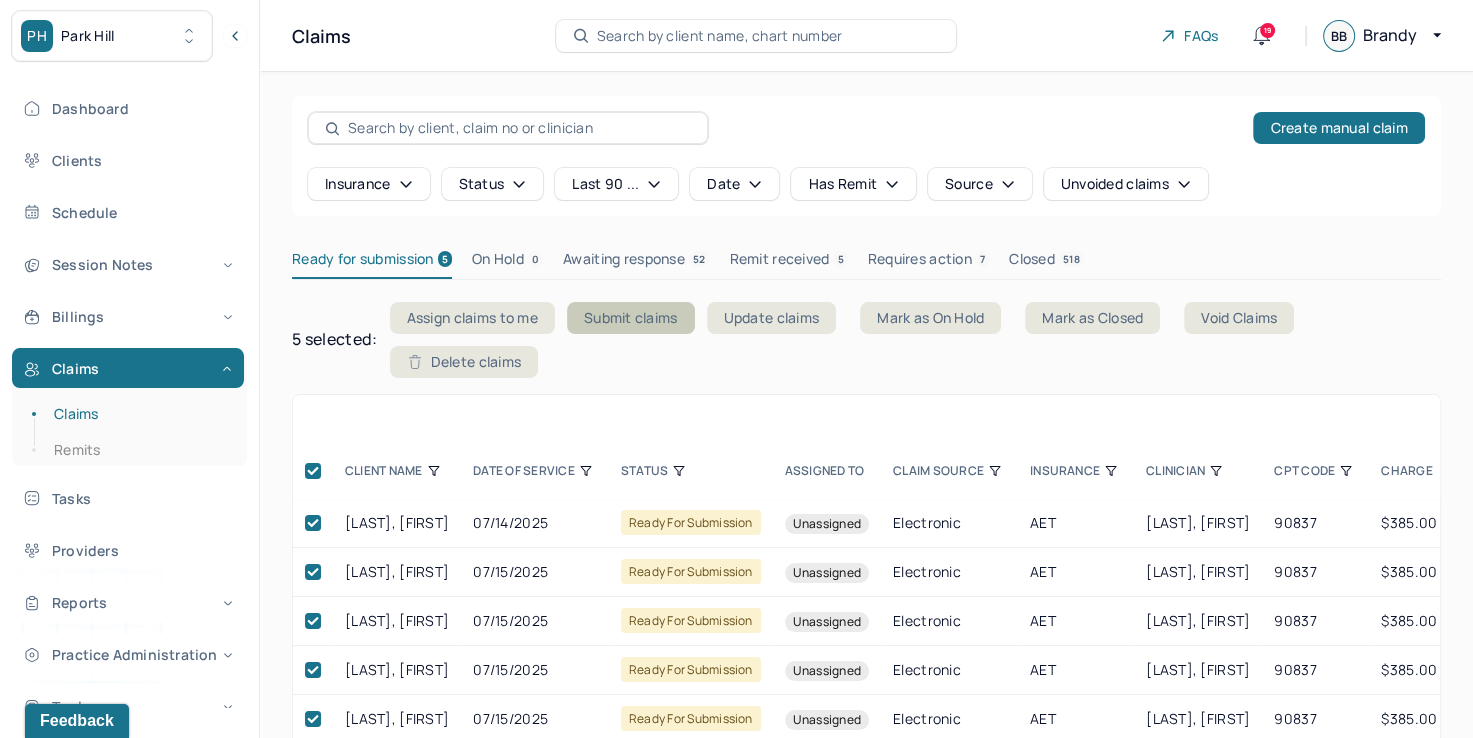 click on "Submit claims" at bounding box center [631, 318] 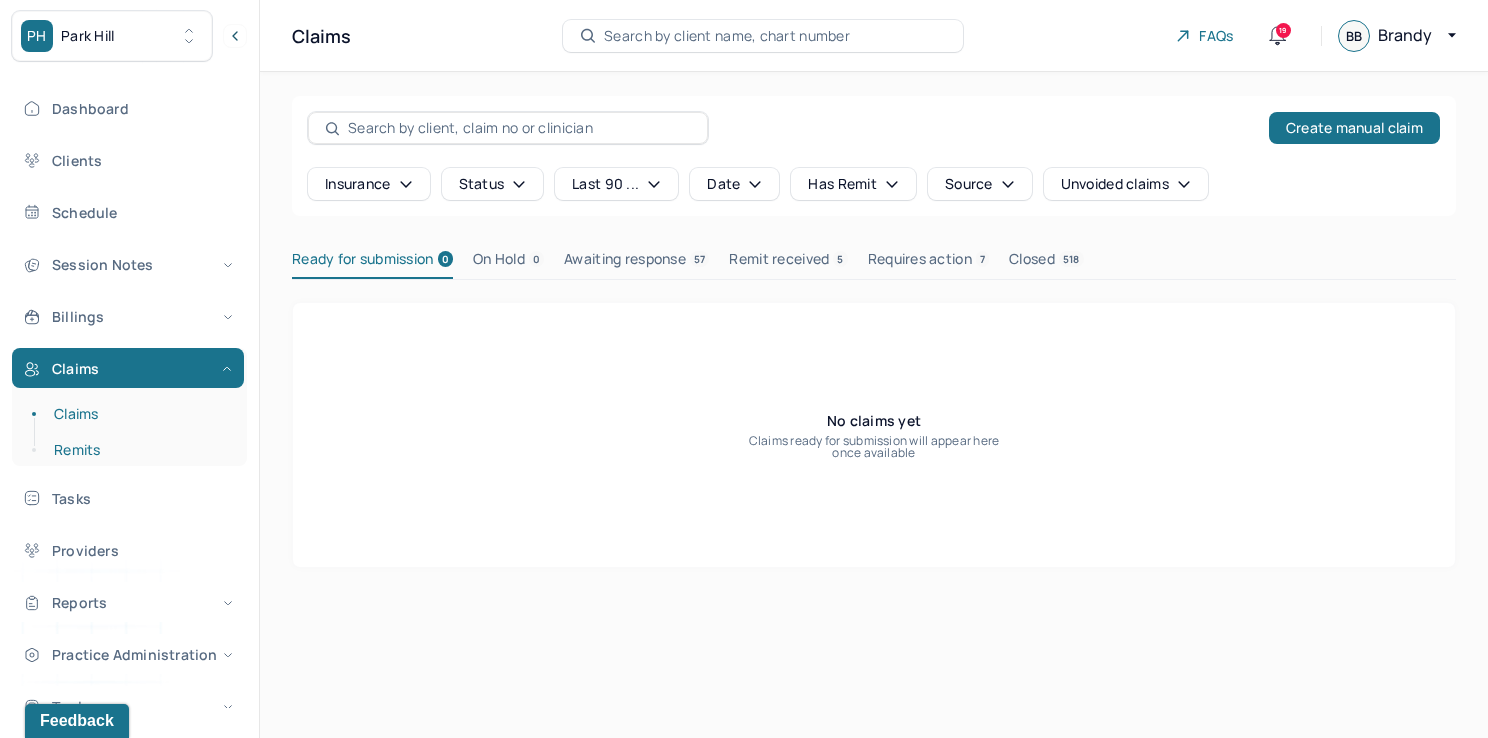 click on "Remits" at bounding box center (139, 450) 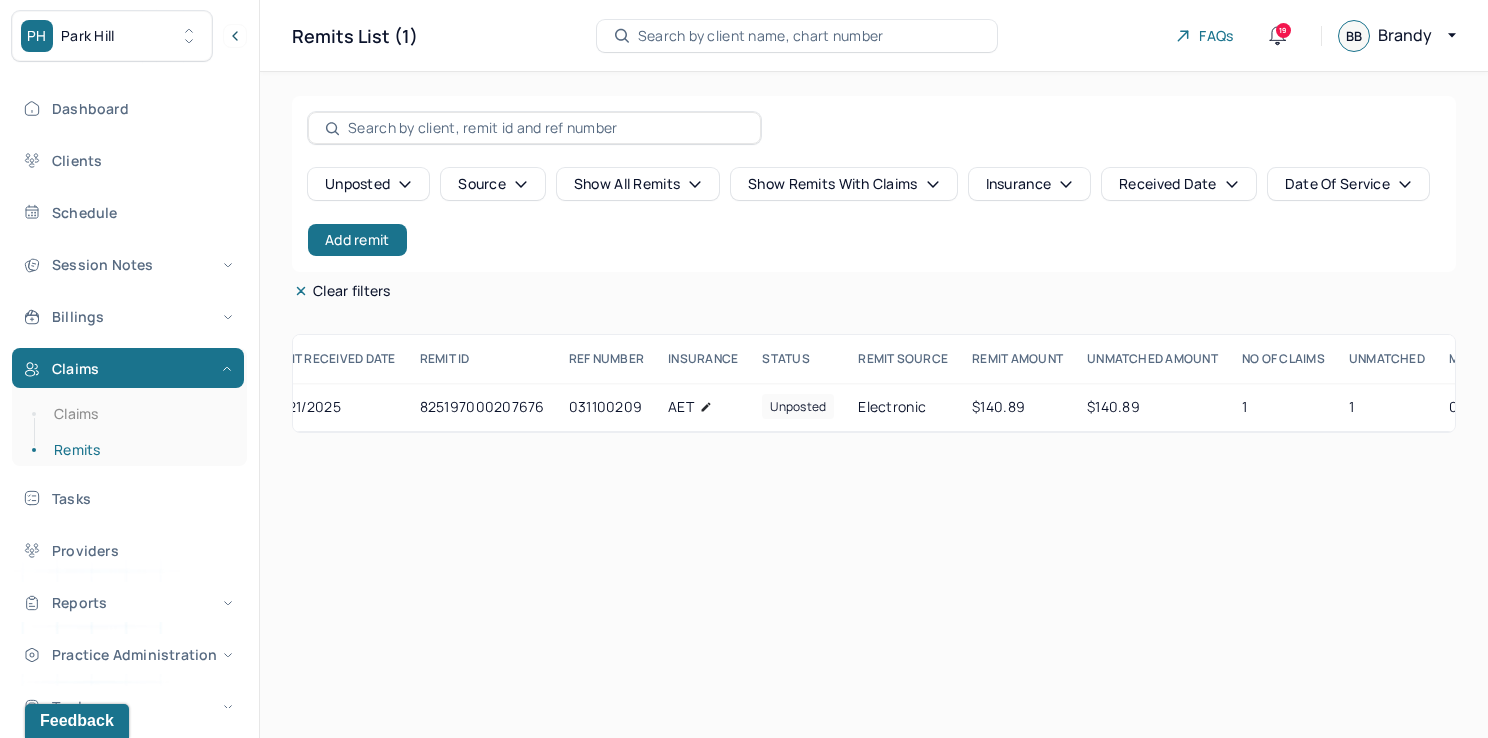 scroll, scrollTop: 0, scrollLeft: 185, axis: horizontal 